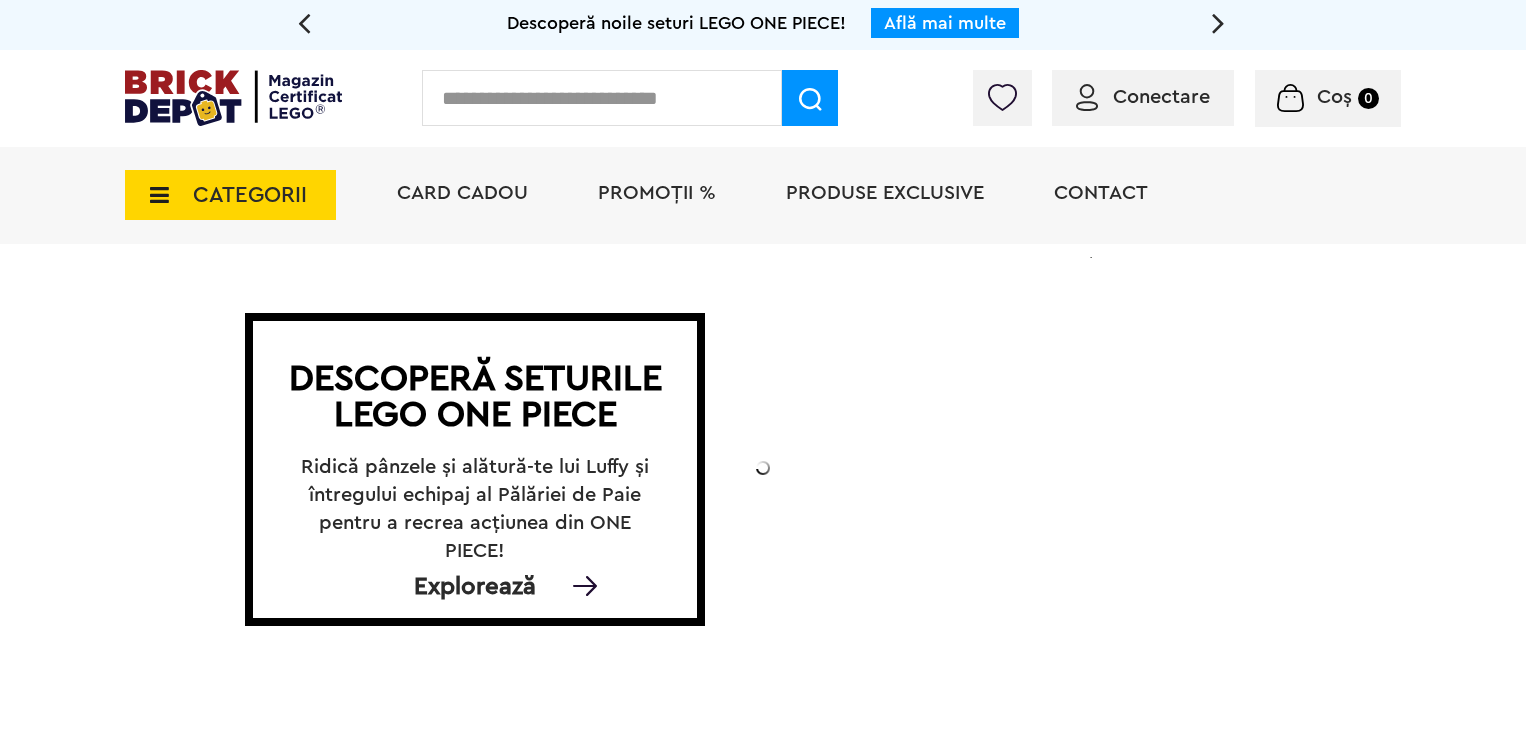 scroll, scrollTop: 0, scrollLeft: 0, axis: both 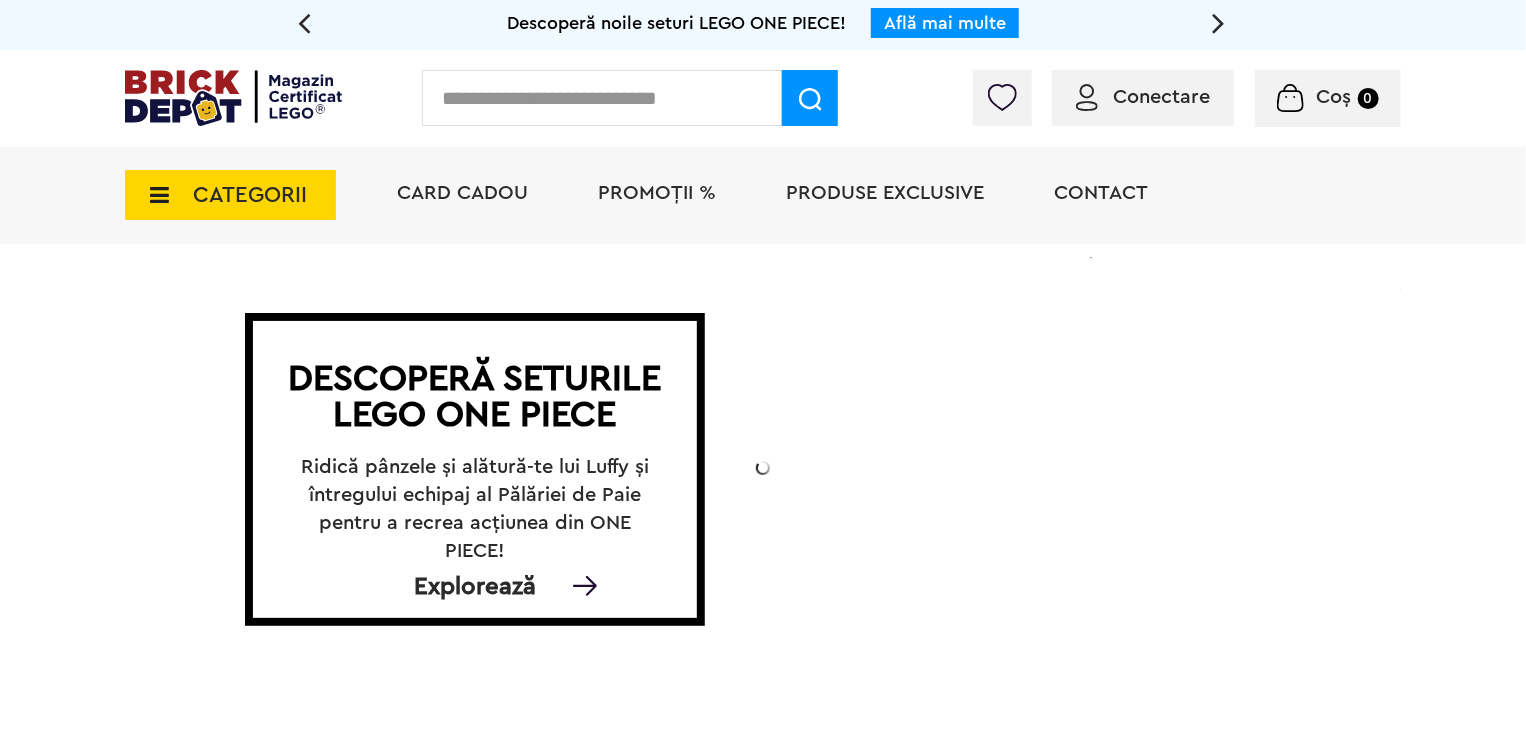 click on "CATEGORII" at bounding box center (230, 195) 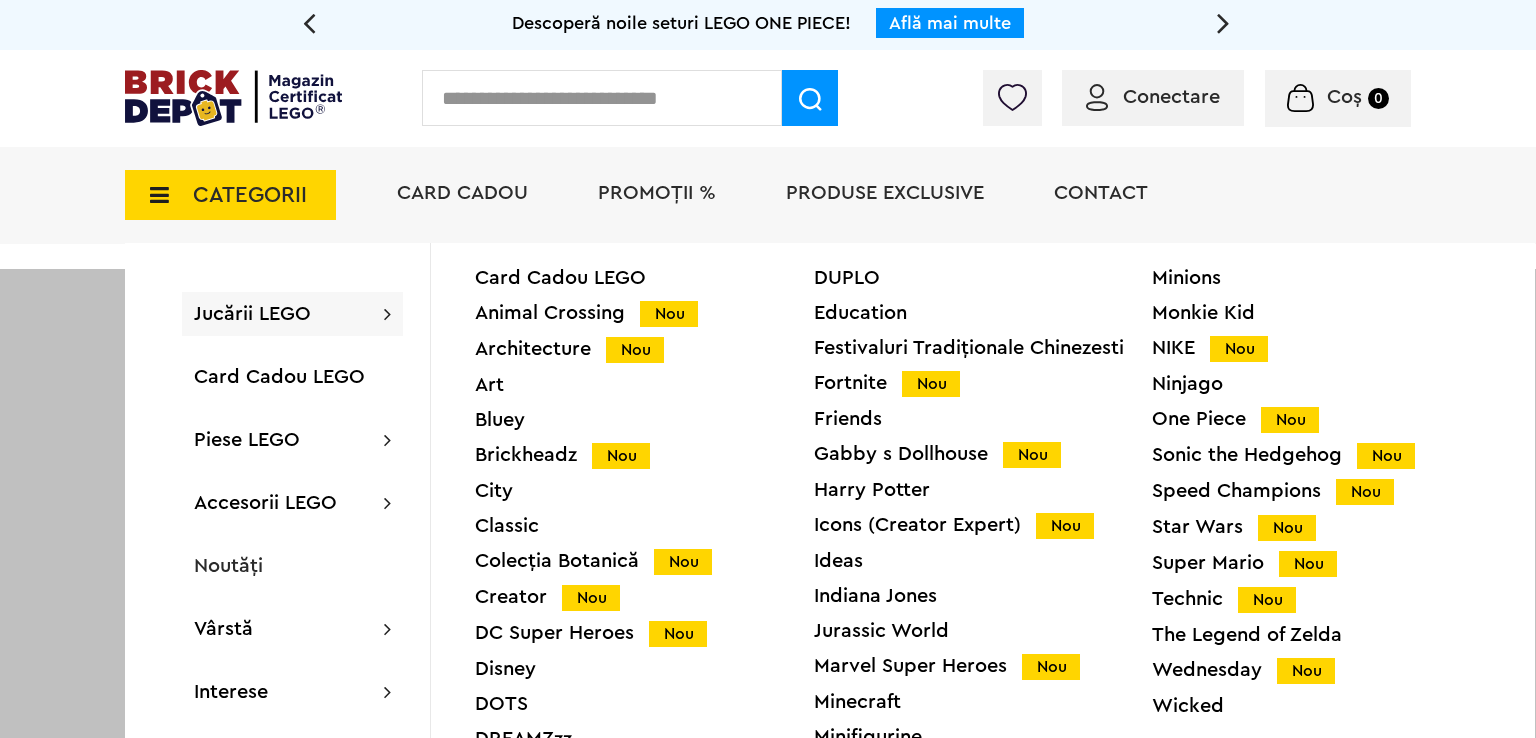 click on "City" at bounding box center [644, 491] 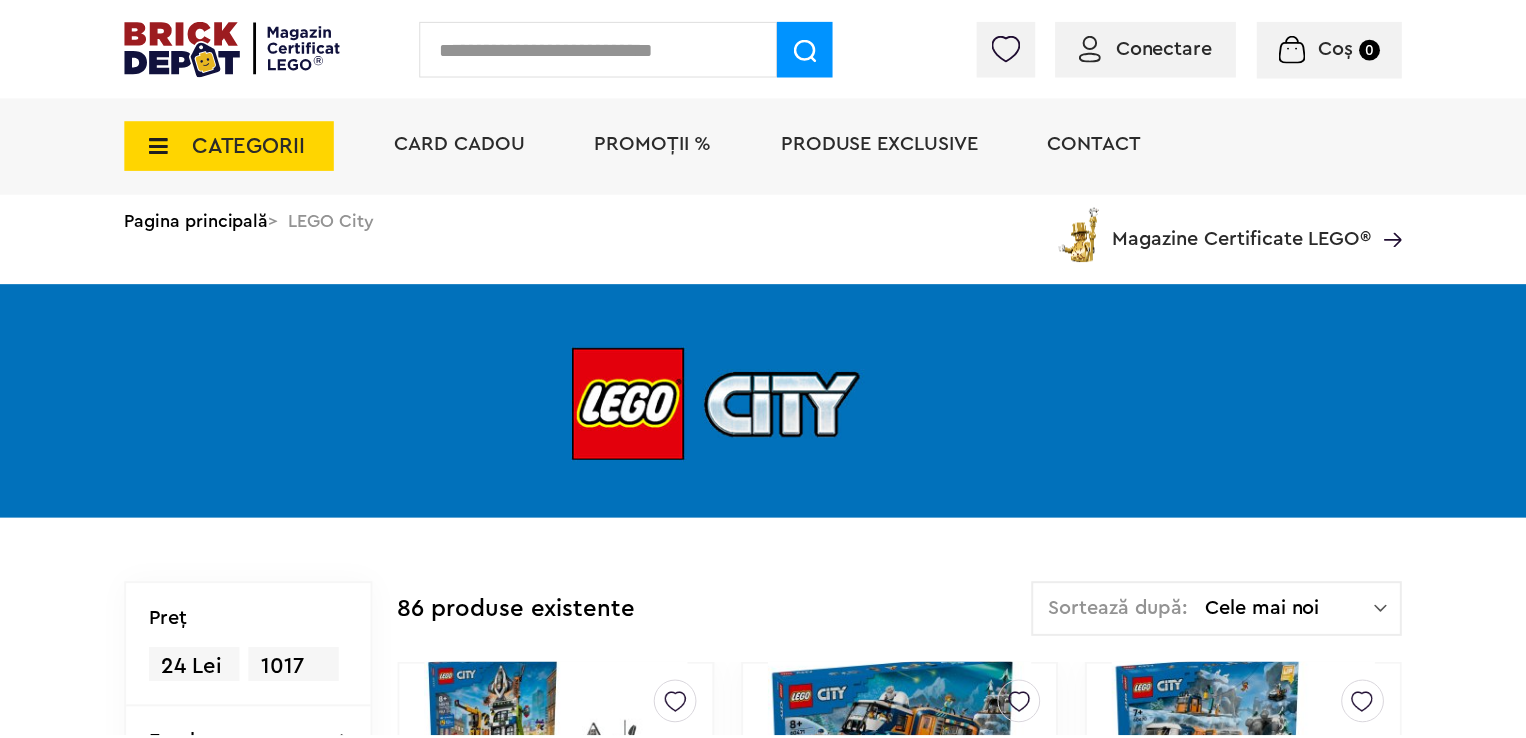 scroll, scrollTop: 0, scrollLeft: 0, axis: both 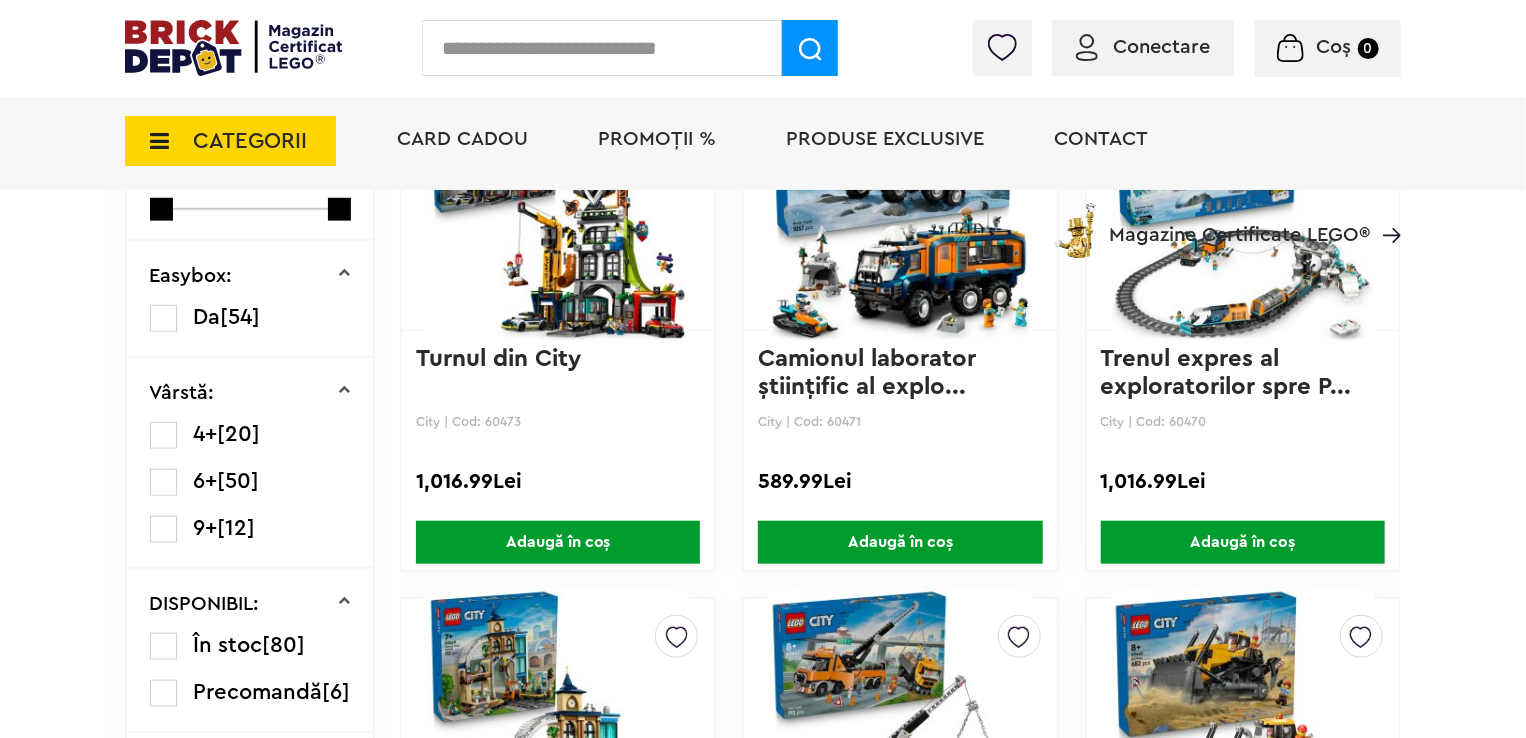 click on "4+  [20] 6+  [50] 9+  [12]" at bounding box center [250, 482] 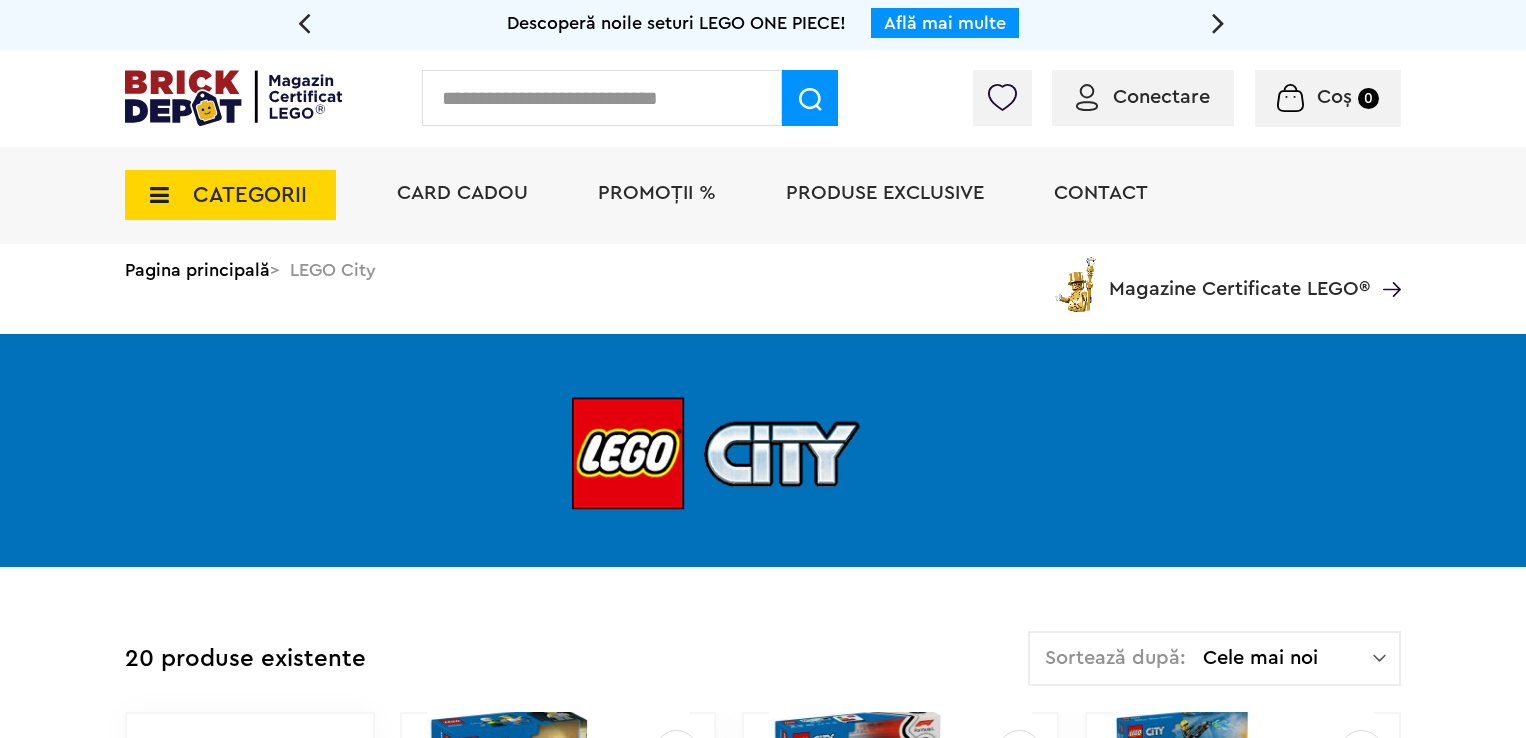 scroll, scrollTop: 290, scrollLeft: 0, axis: vertical 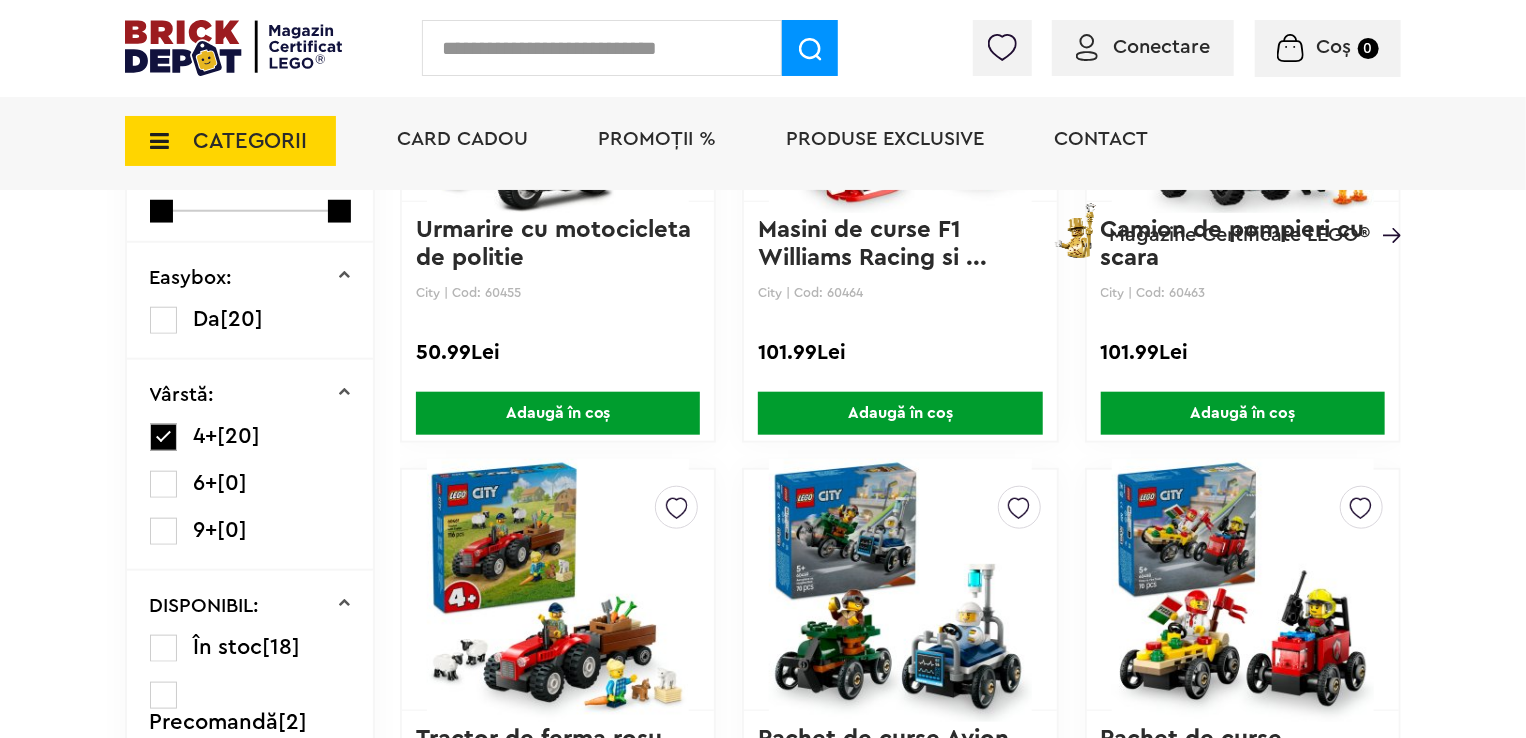 click at bounding box center [163, 484] 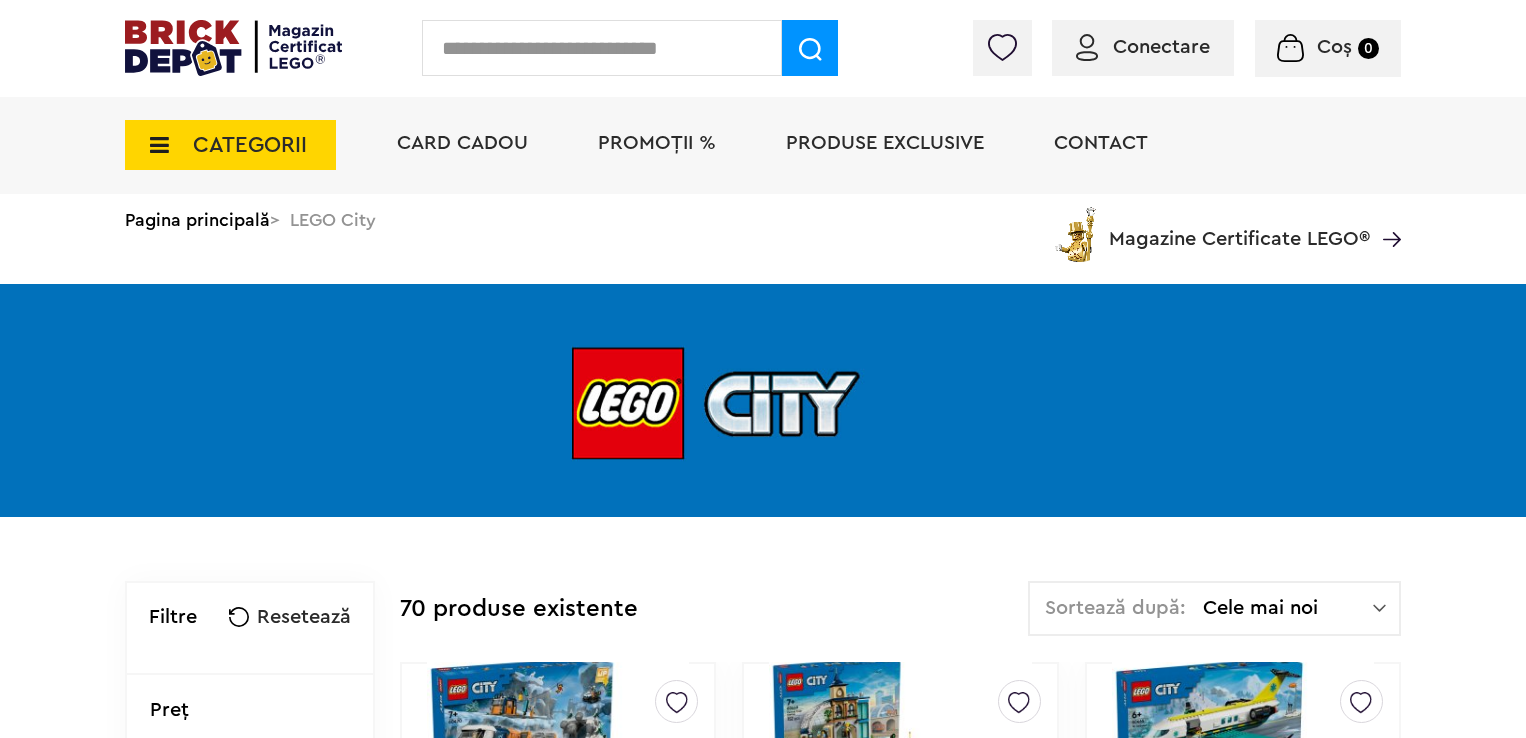 scroll, scrollTop: 0, scrollLeft: 0, axis: both 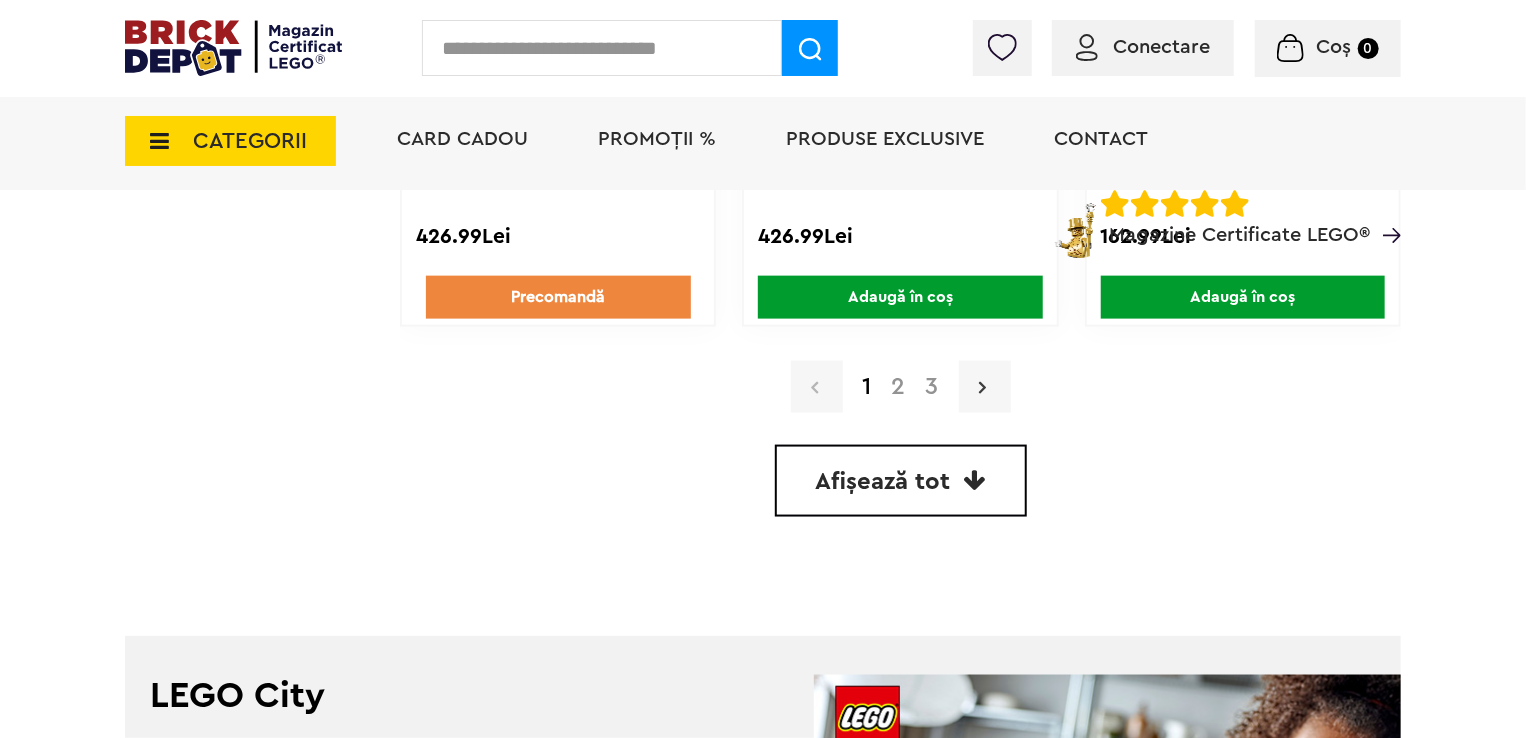 click at bounding box center (985, 387) 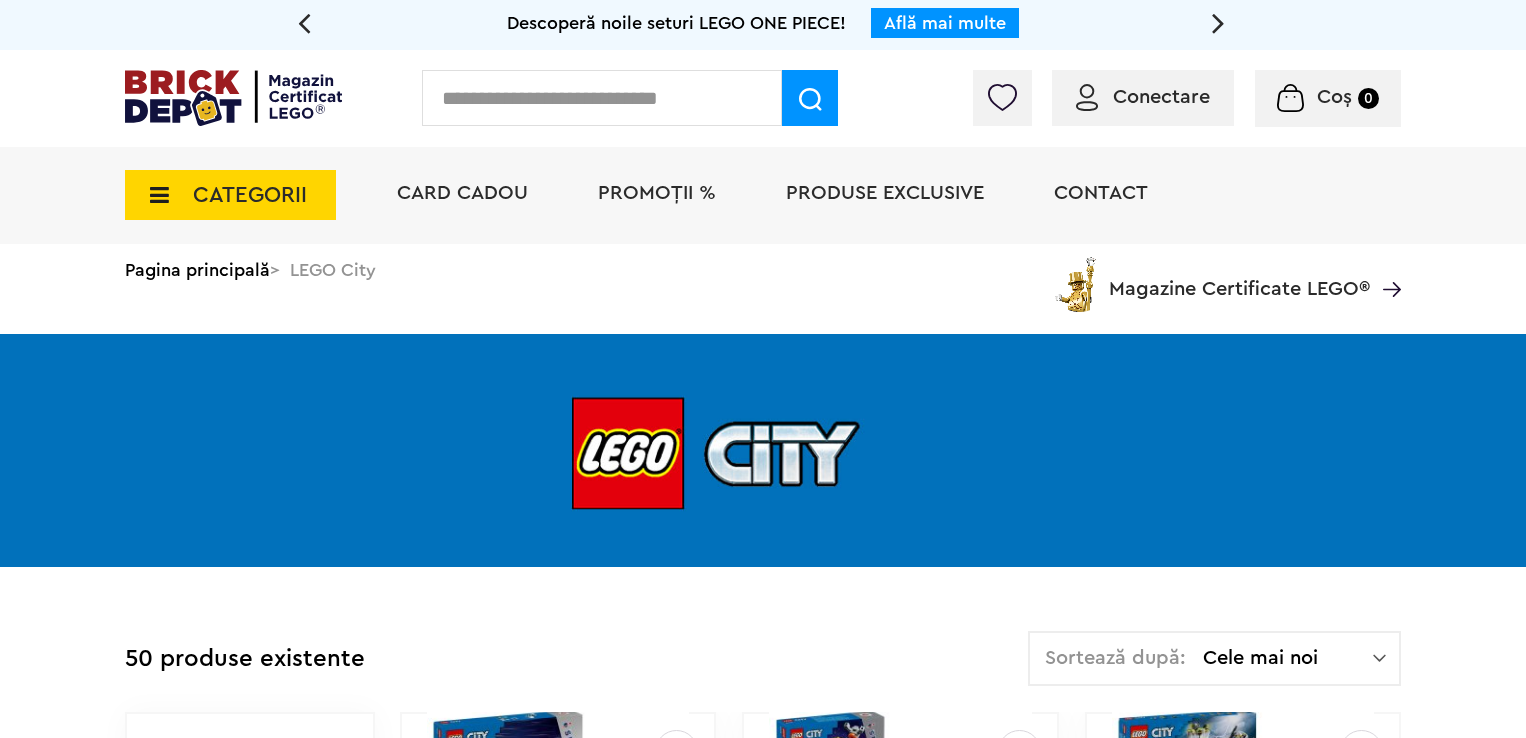 scroll, scrollTop: 0, scrollLeft: 0, axis: both 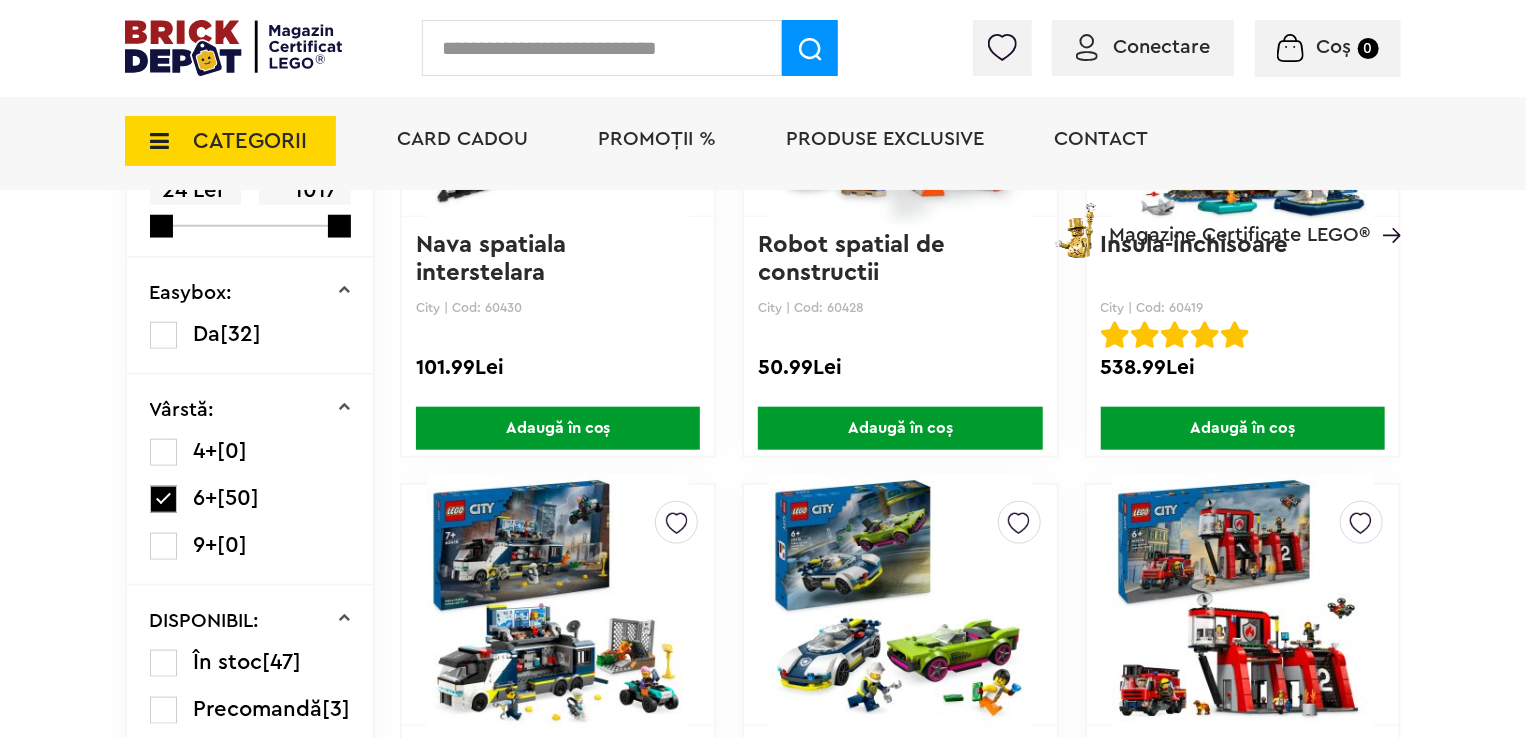 click at bounding box center [163, 499] 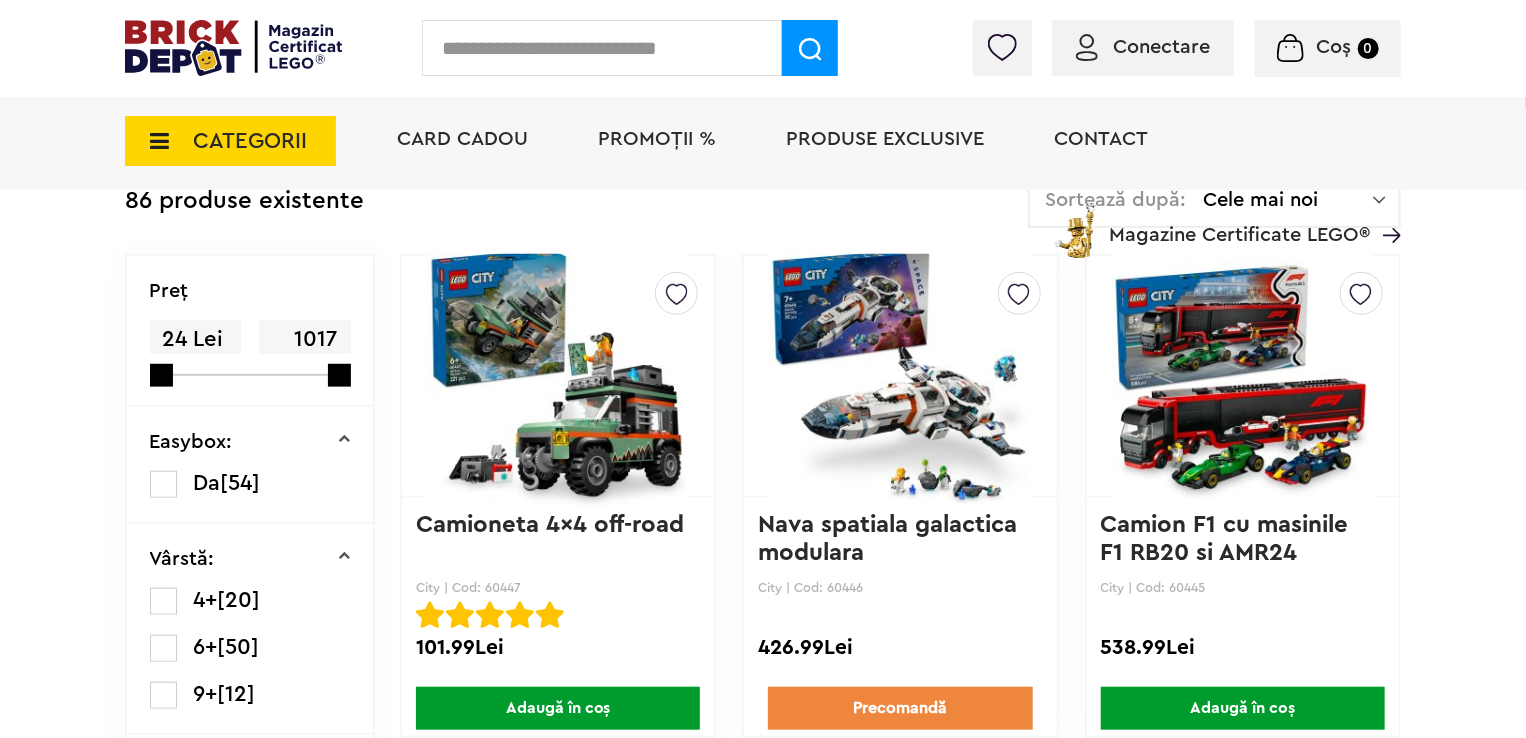 scroll, scrollTop: 0, scrollLeft: 0, axis: both 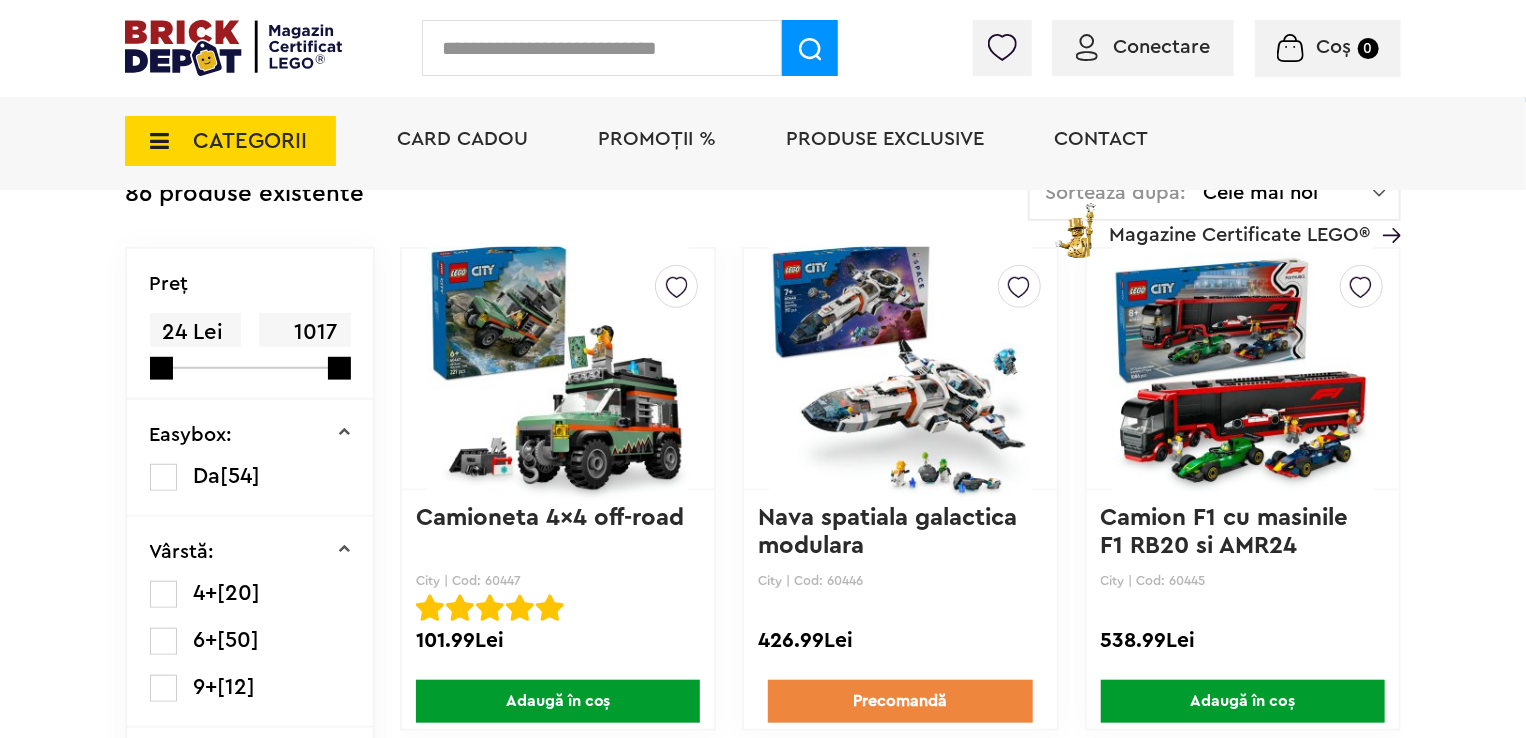 click at bounding box center [163, 594] 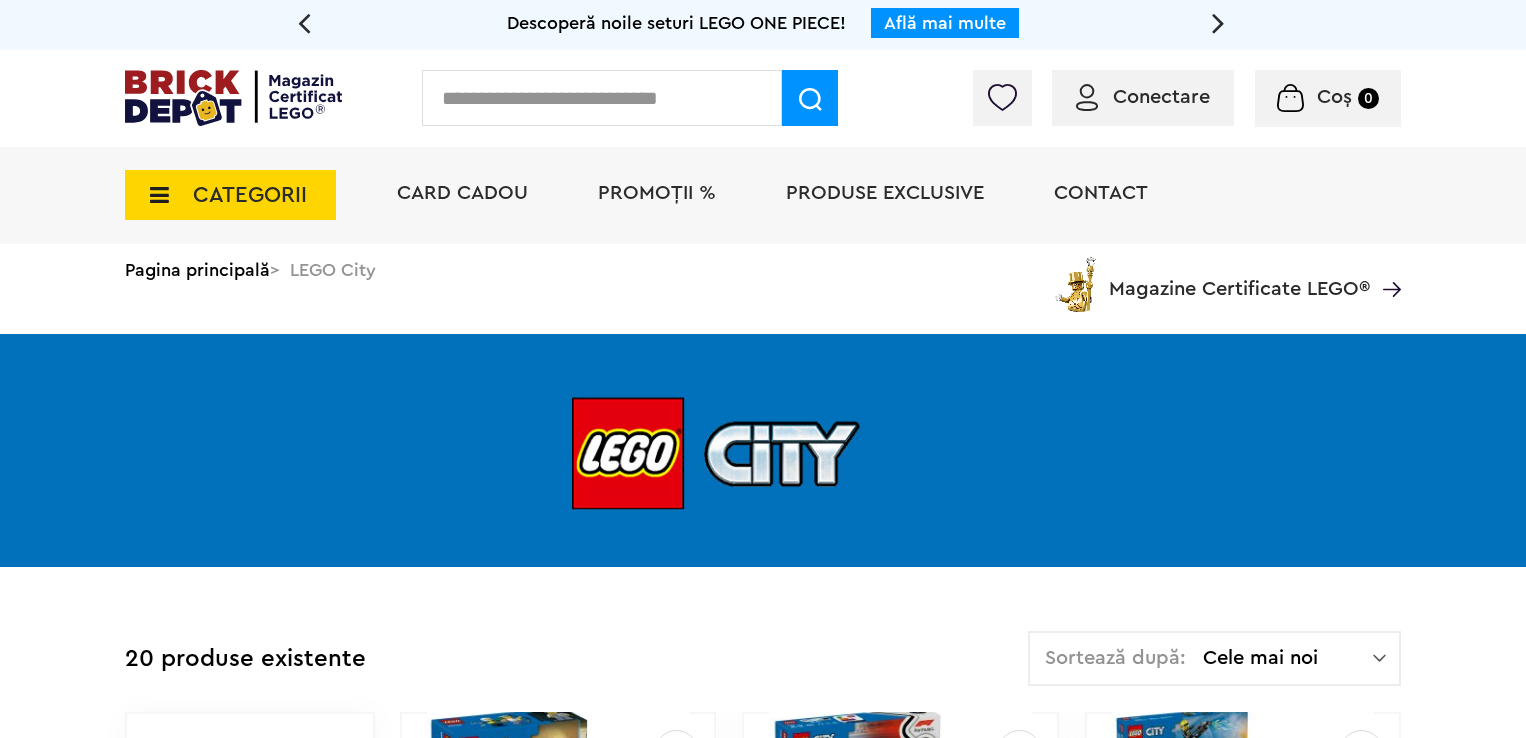 scroll, scrollTop: 0, scrollLeft: 0, axis: both 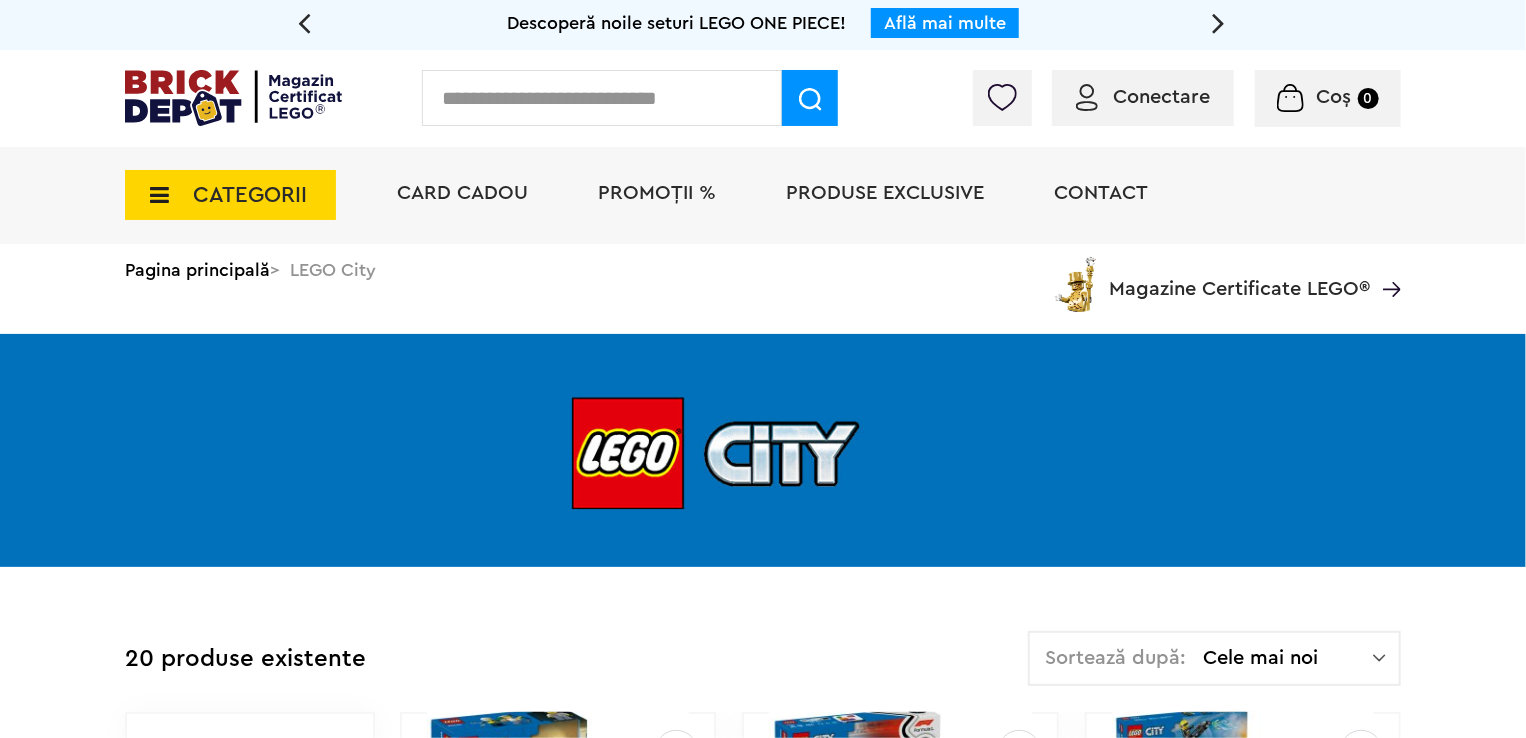 drag, startPoint x: 1268, startPoint y: 433, endPoint x: 1125, endPoint y: 520, distance: 167.38579 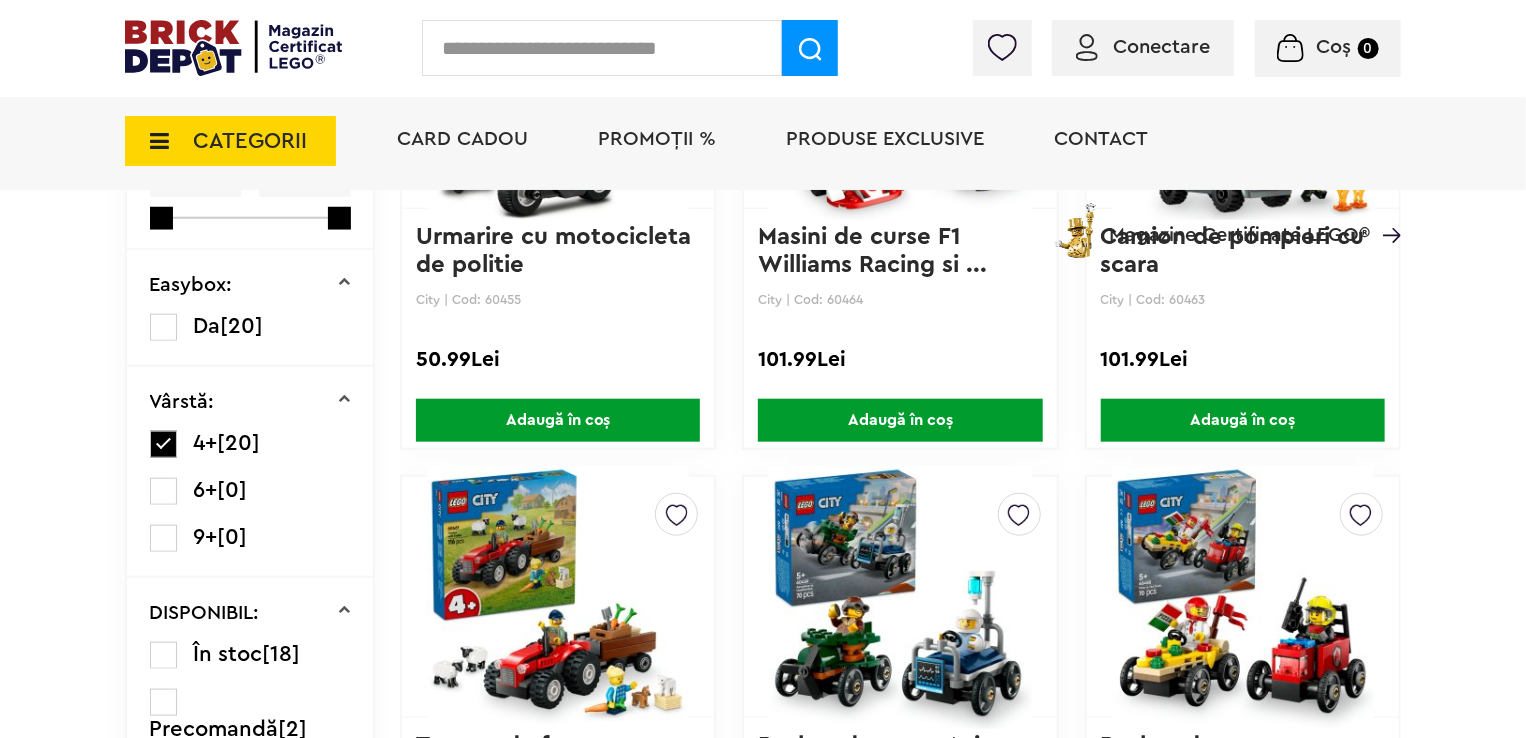 scroll, scrollTop: 808, scrollLeft: 0, axis: vertical 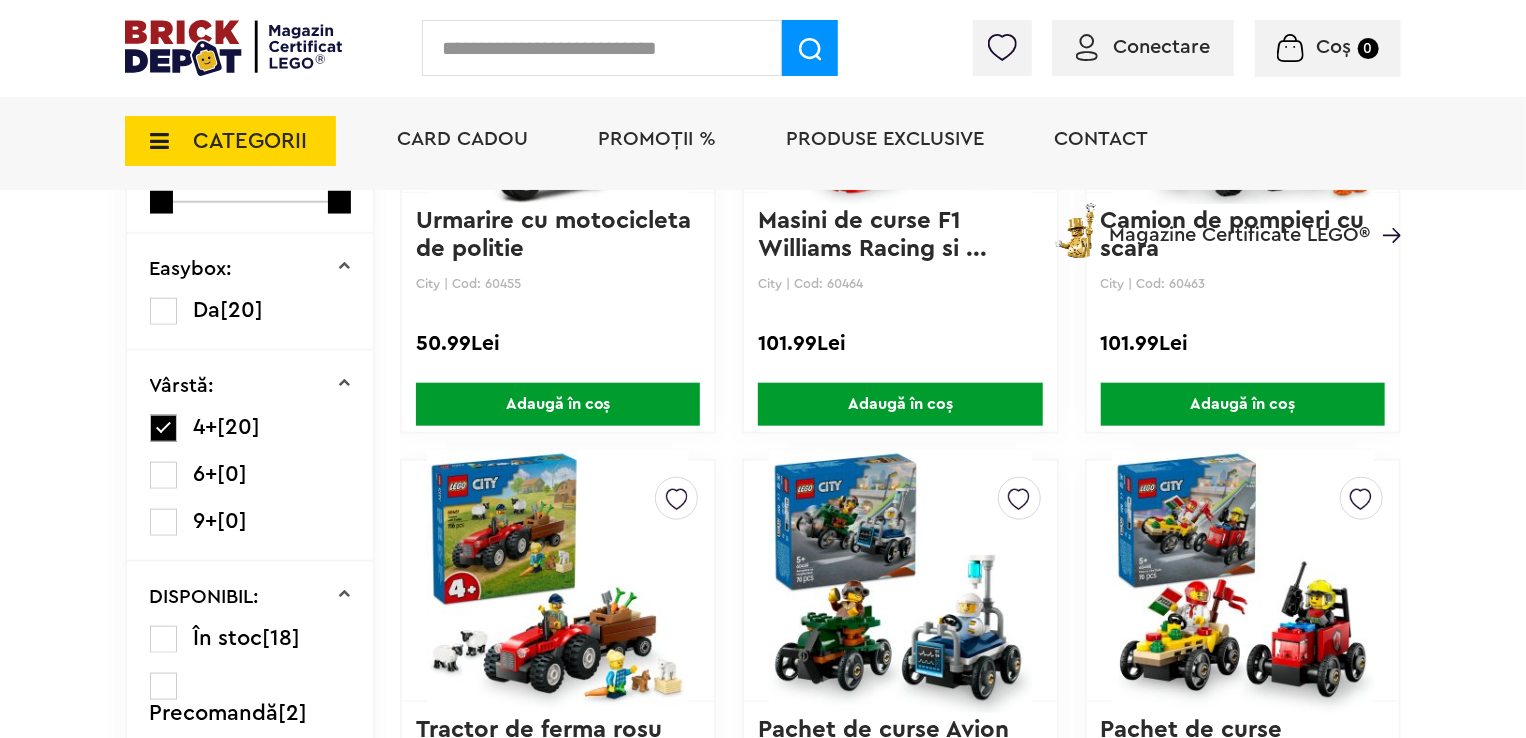 click at bounding box center (163, 475) 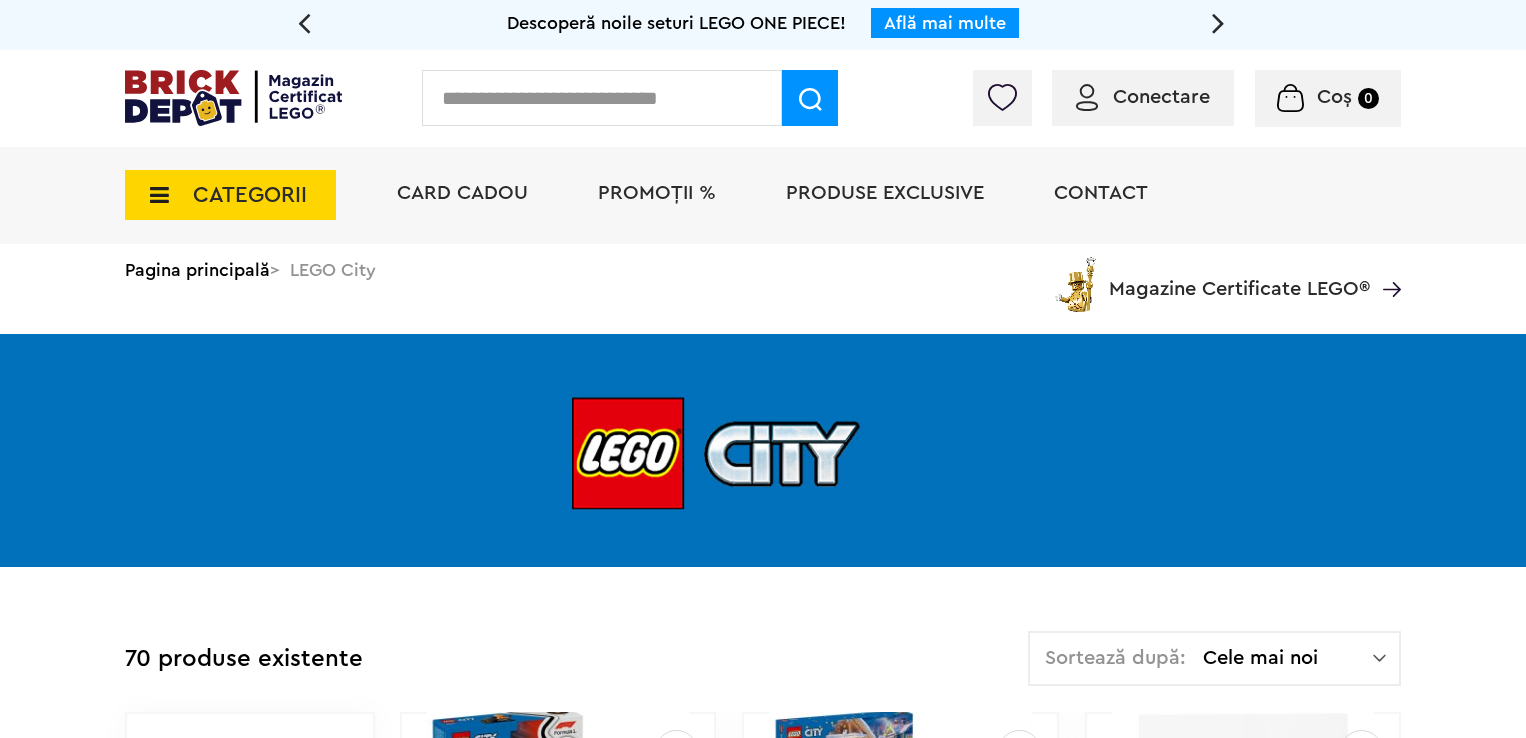 scroll, scrollTop: 448, scrollLeft: 0, axis: vertical 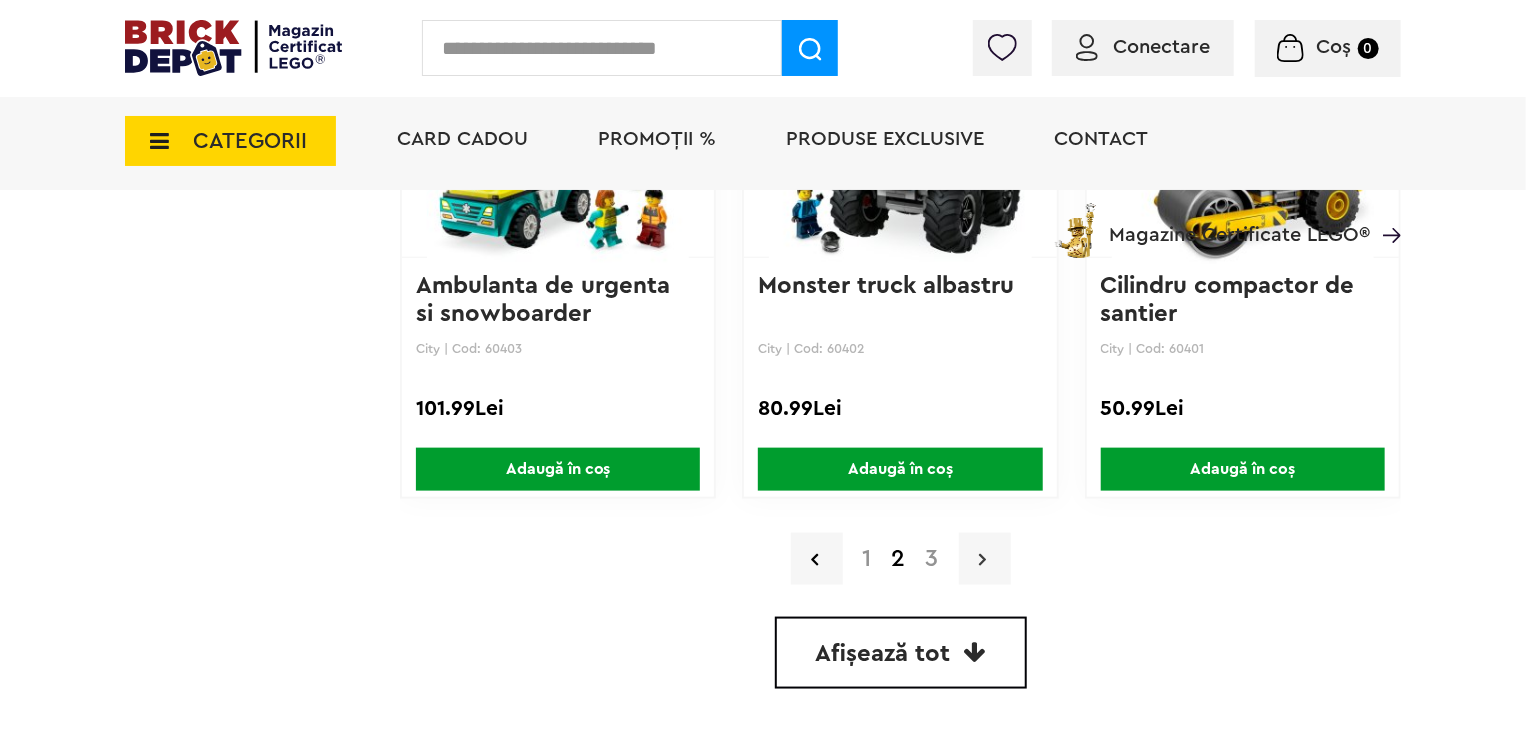 click at bounding box center (985, 559) 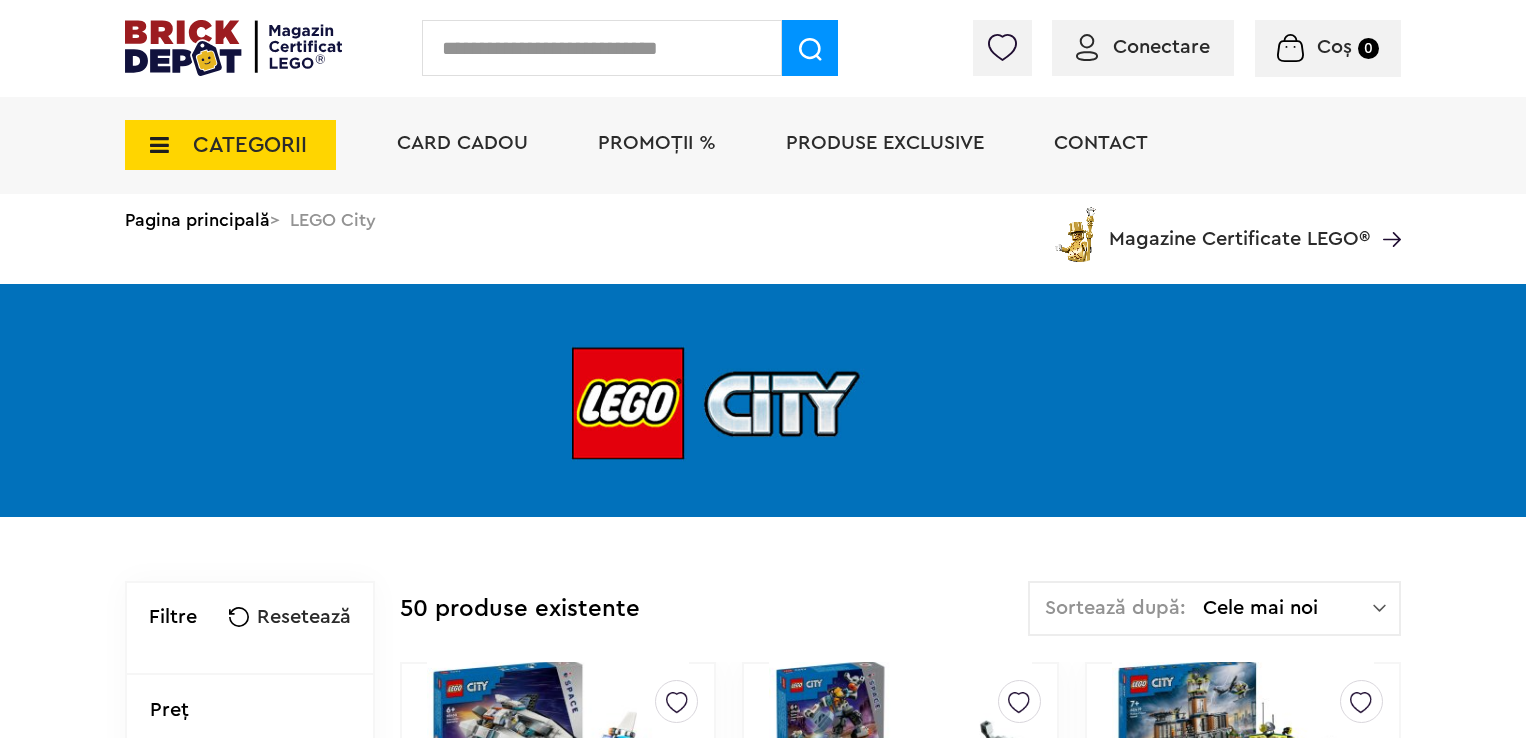 scroll, scrollTop: 0, scrollLeft: 0, axis: both 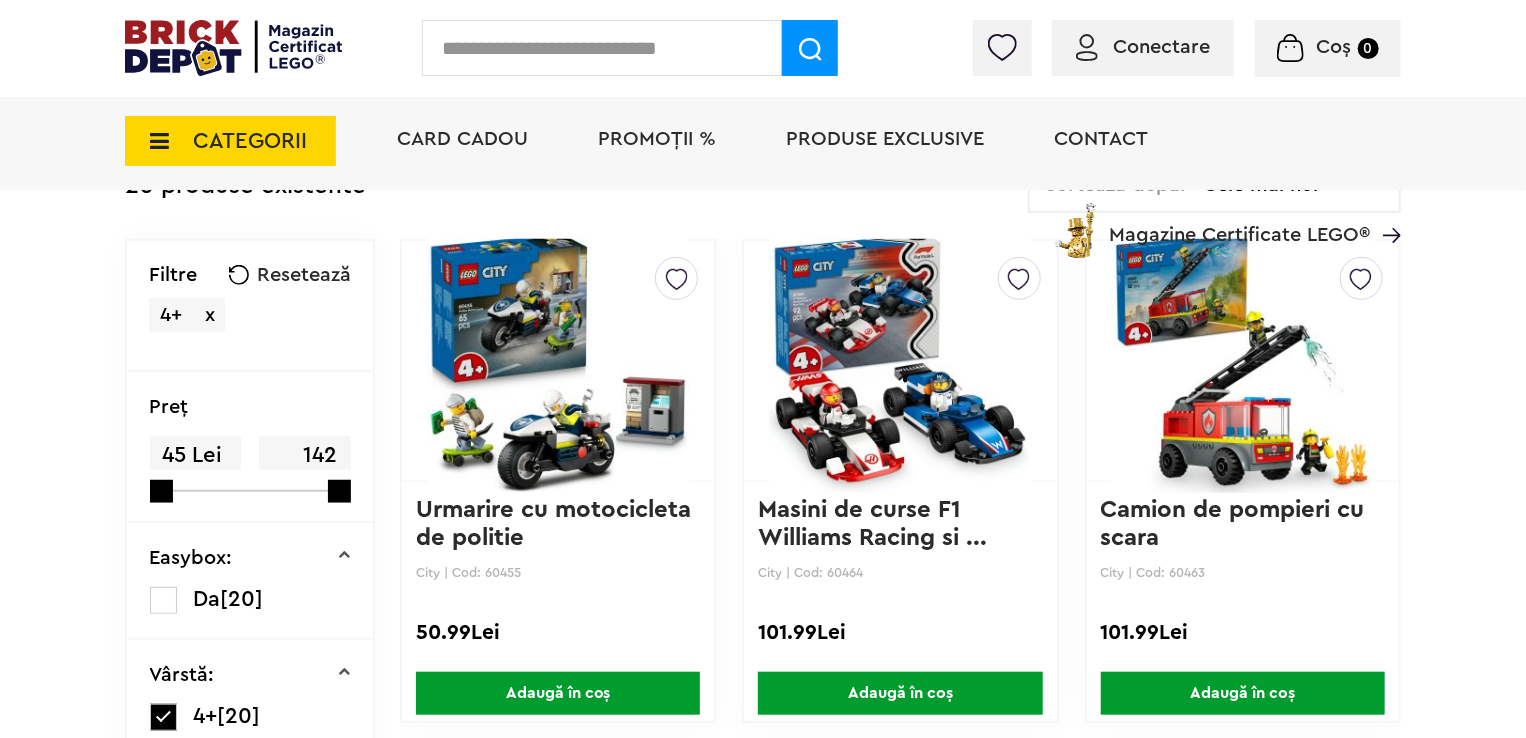click at bounding box center (233, 48) 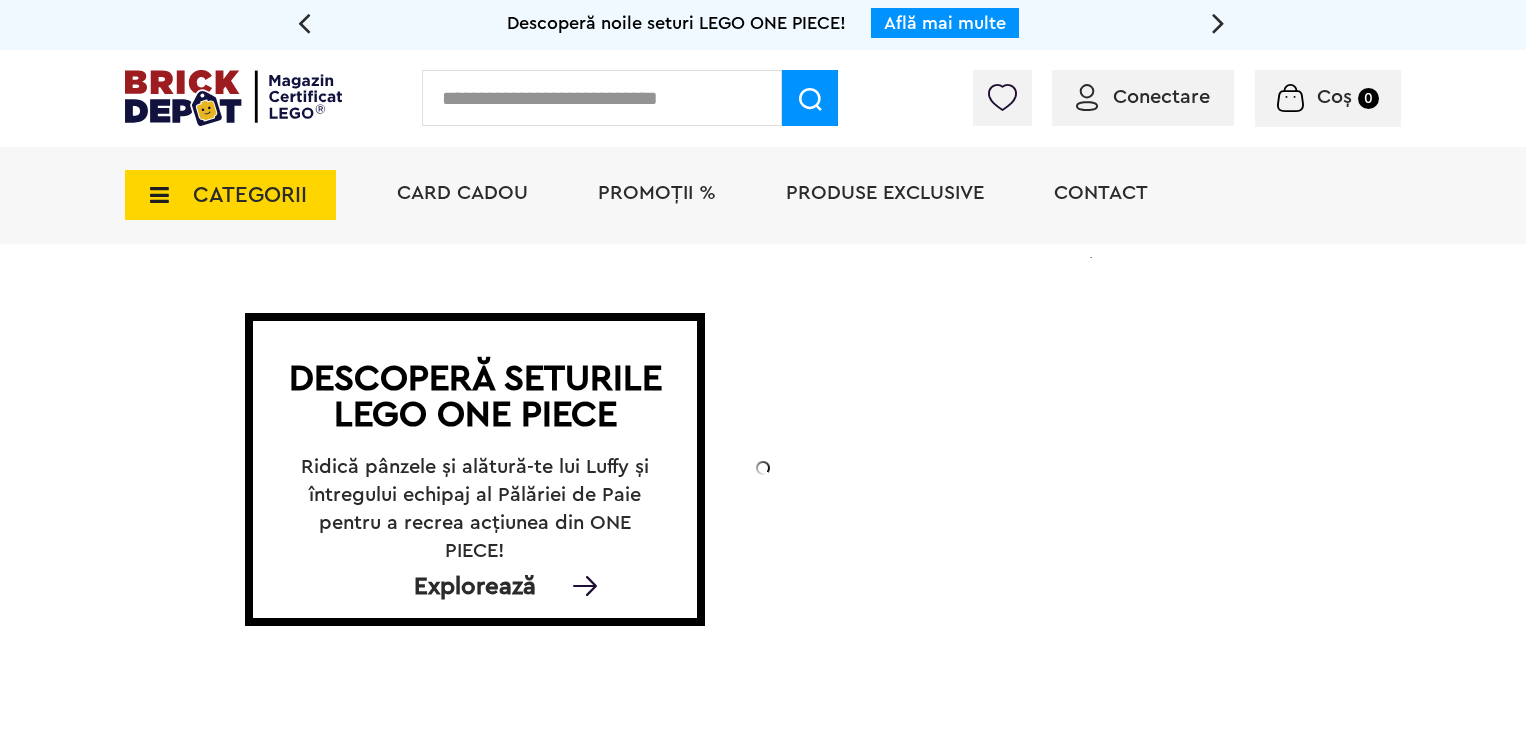 scroll, scrollTop: 0, scrollLeft: 0, axis: both 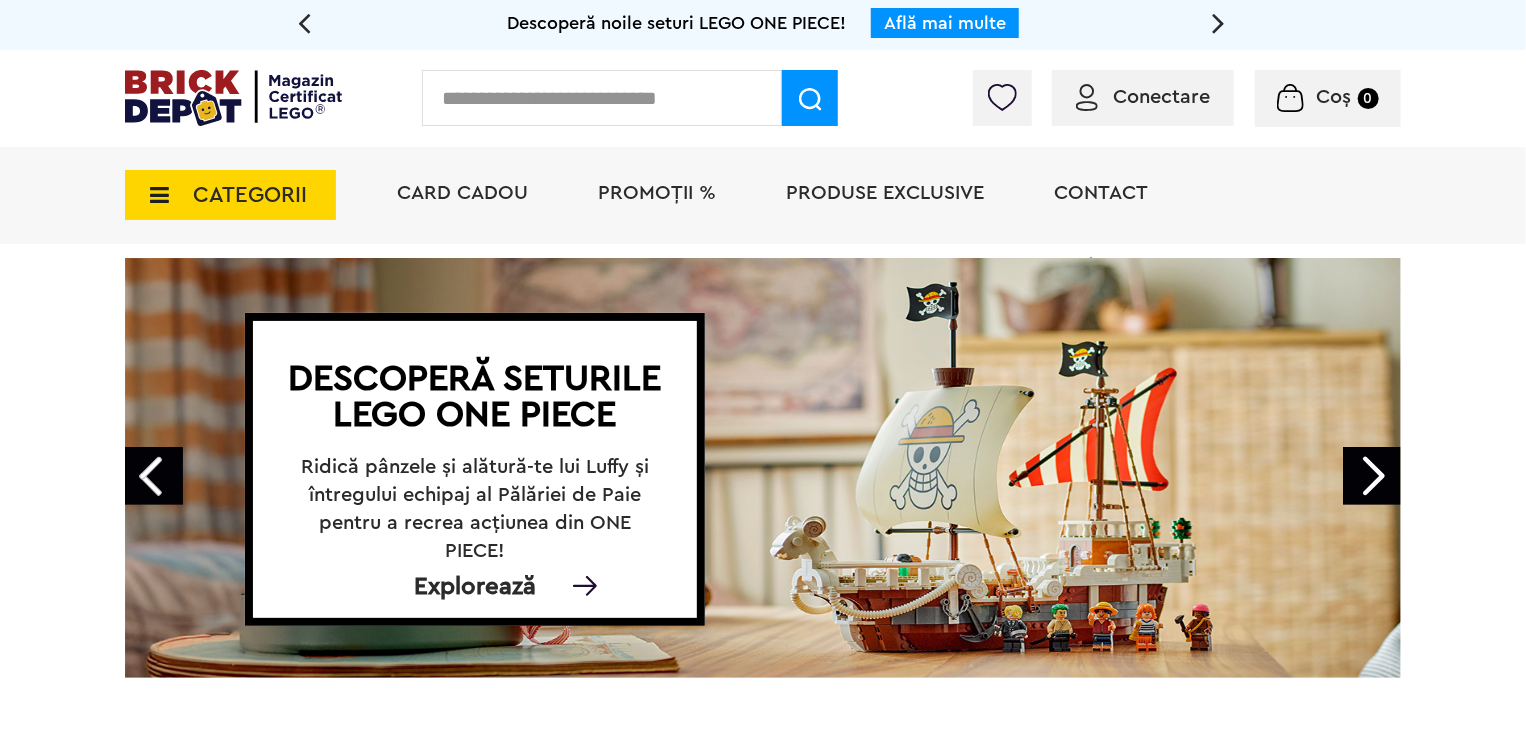 click on "CATEGORII" at bounding box center [230, 195] 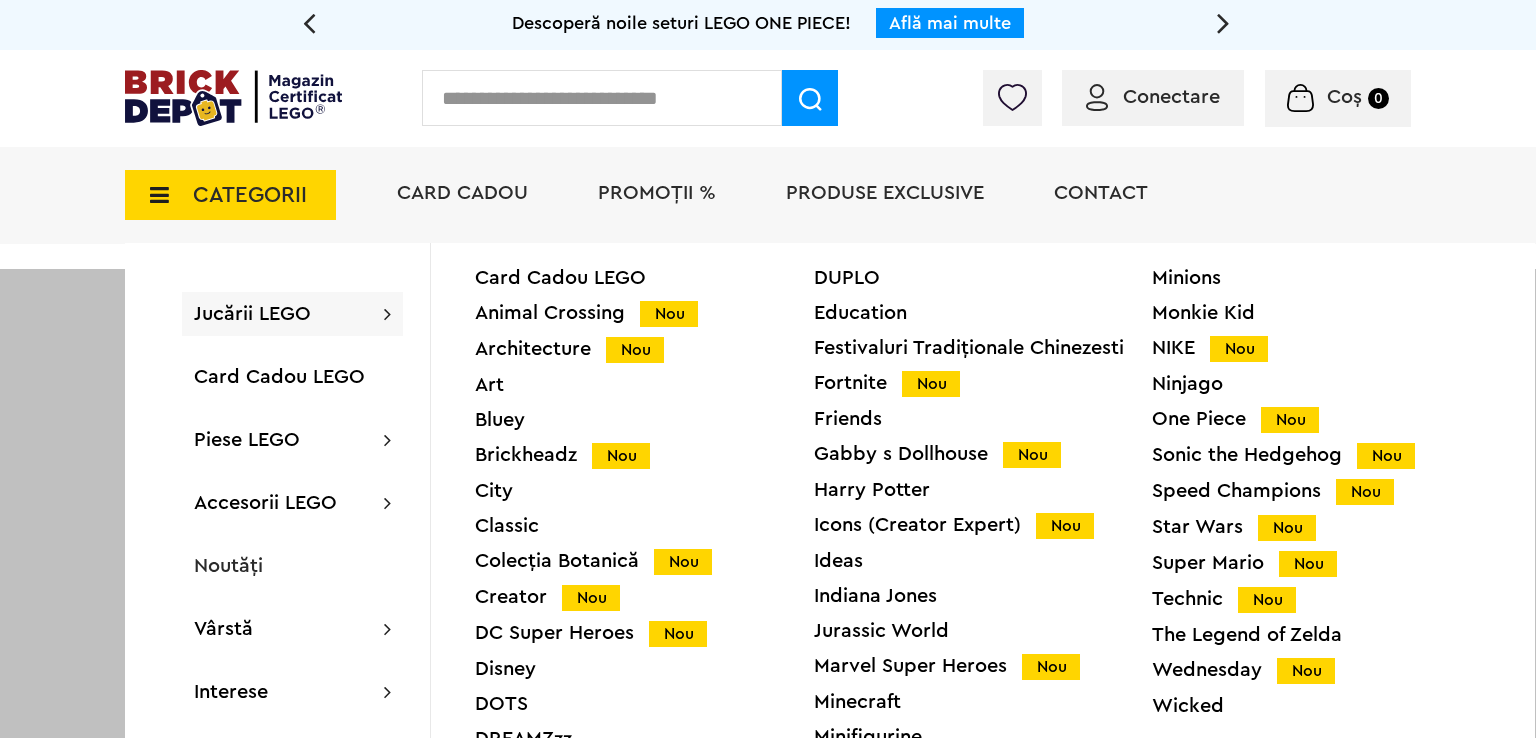 click on "Jucării LEGO
Card Cadou LEGO Animal Crossing Nou Architecture Nou Art Bluey Brickheadz Nou City Classic Colecția Botanică Nou Creator Nou DC Super Heroes Nou Disney DOTS DREAMZzz DUPLO Education Festivaluri Tradiţionale Chinezesti Fortnite Nou Friends Gabby s Dollhouse Nou Harry Potter Icons (Creator Expert) Nou Ideas Indiana Jones Jurassic World Marvel Super Heroes Nou Minecraft Minifigurine Minions Monkie Kid NIKE Nou Ninjago One Piece Nou Sonic the Hedgehog Nou Speed Champions Nou Star Wars Nou Super Mario Nou Technic Nou The Legend of Zelda Wednesday Nou Wicked Vezi Toate >>" at bounding box center [292, 314] 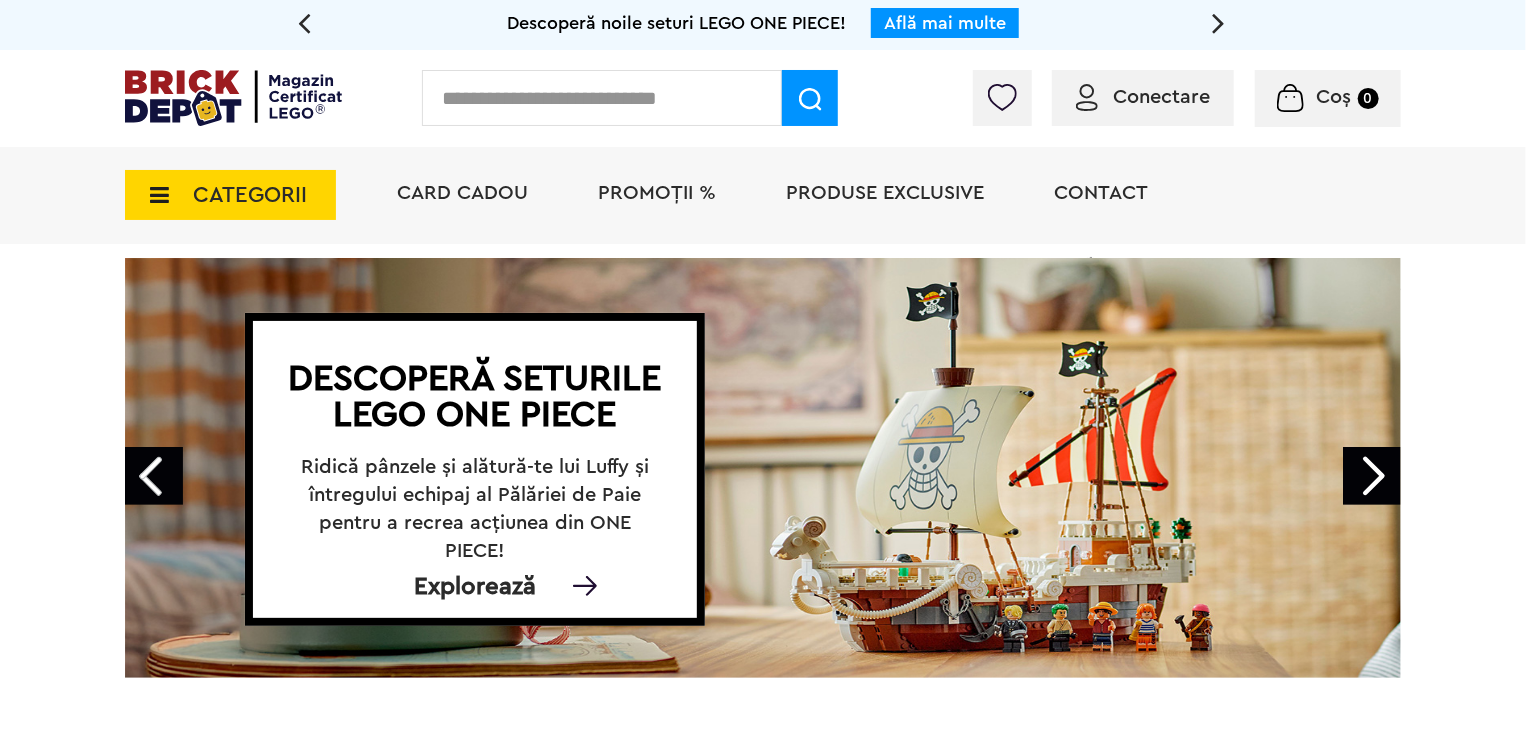 click on "CATEGORII" at bounding box center (250, 195) 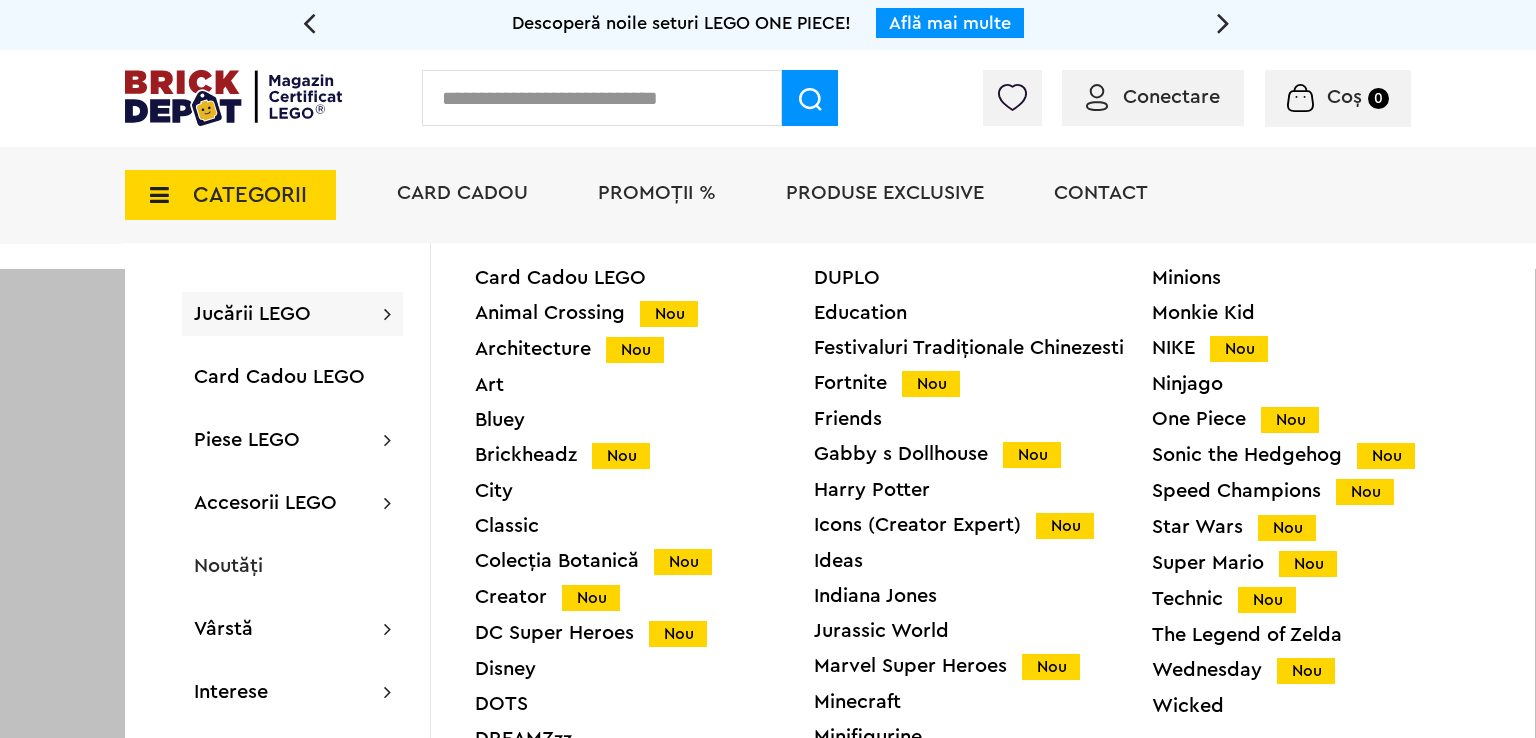 click on "Jucării LEGO" at bounding box center (252, 314) 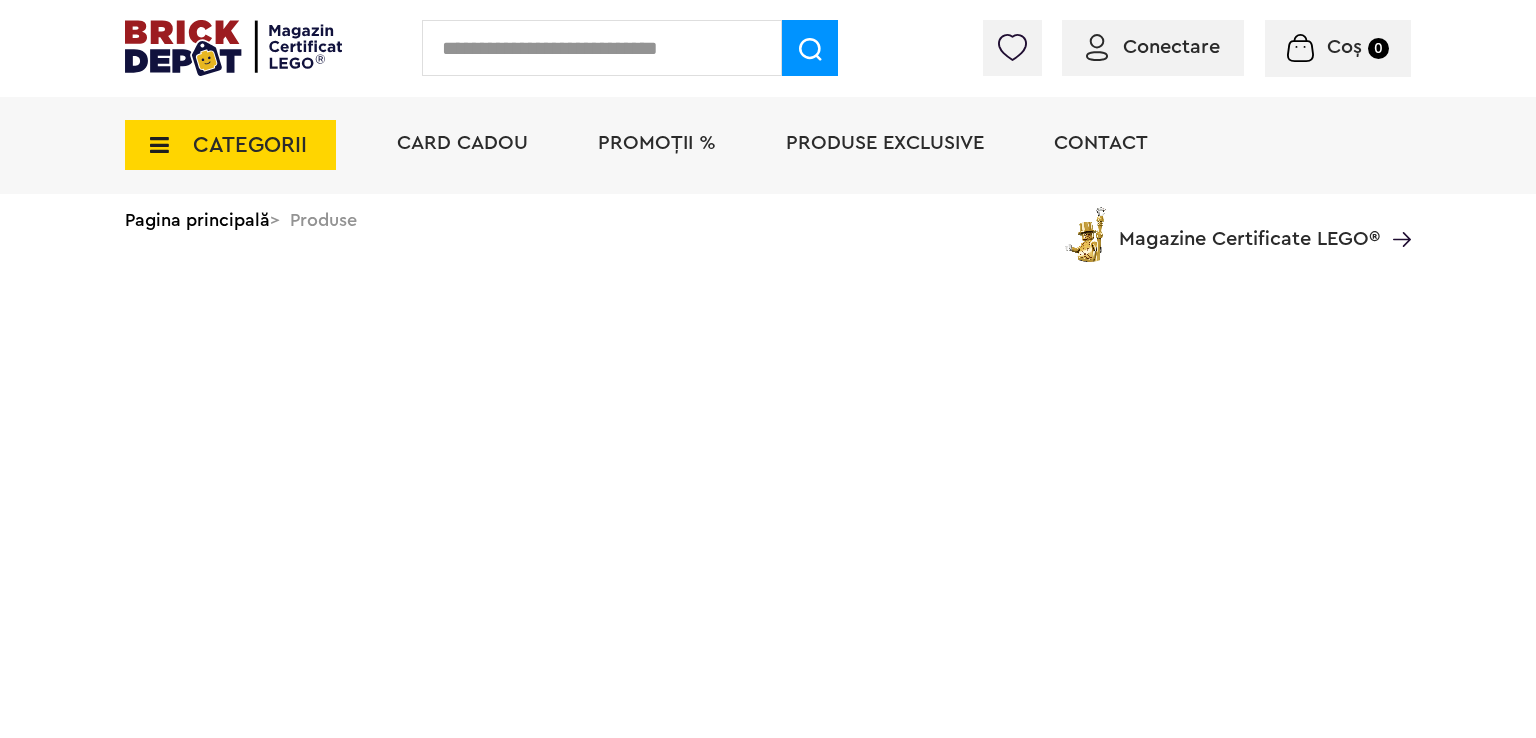 scroll, scrollTop: 0, scrollLeft: 0, axis: both 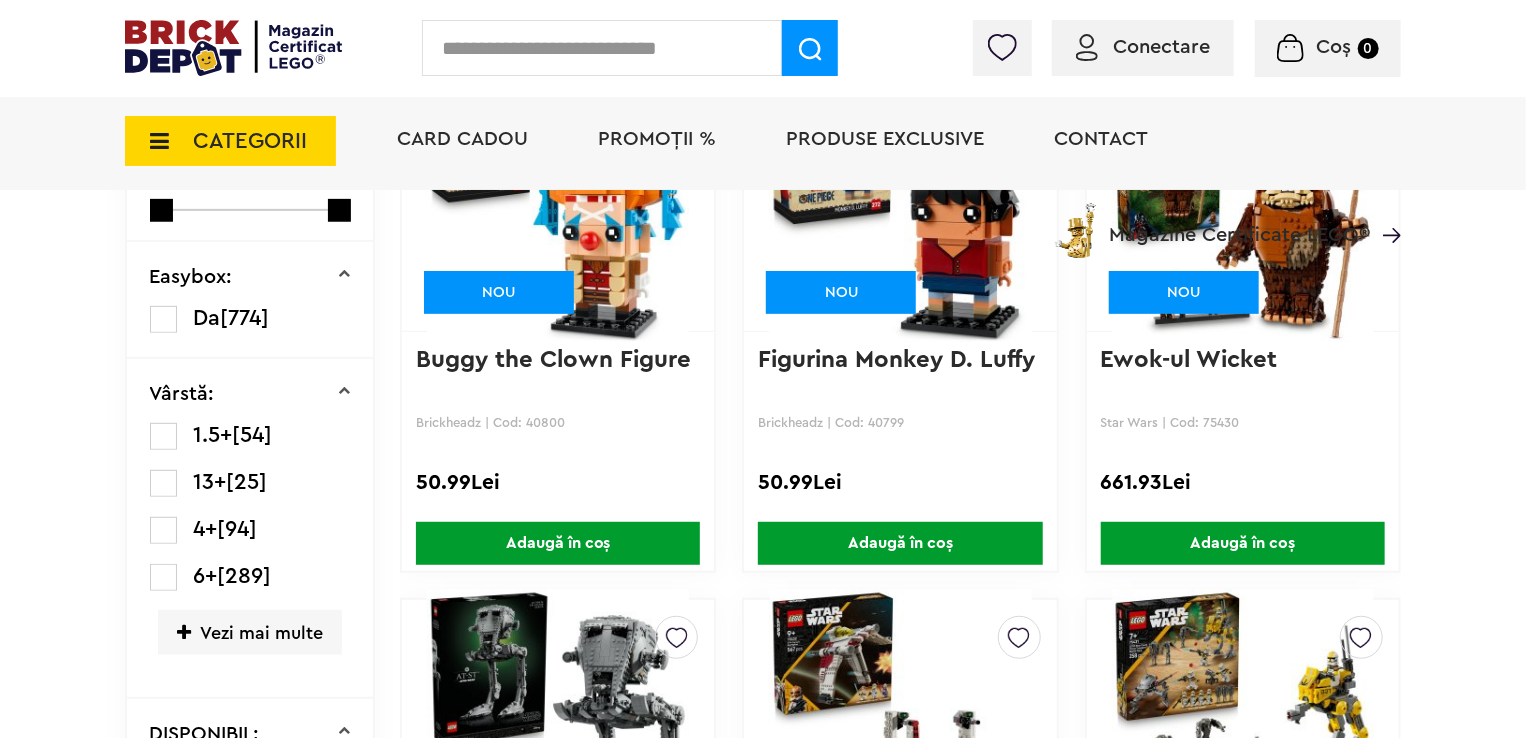 click on "Vezi mai multe" at bounding box center [250, 632] 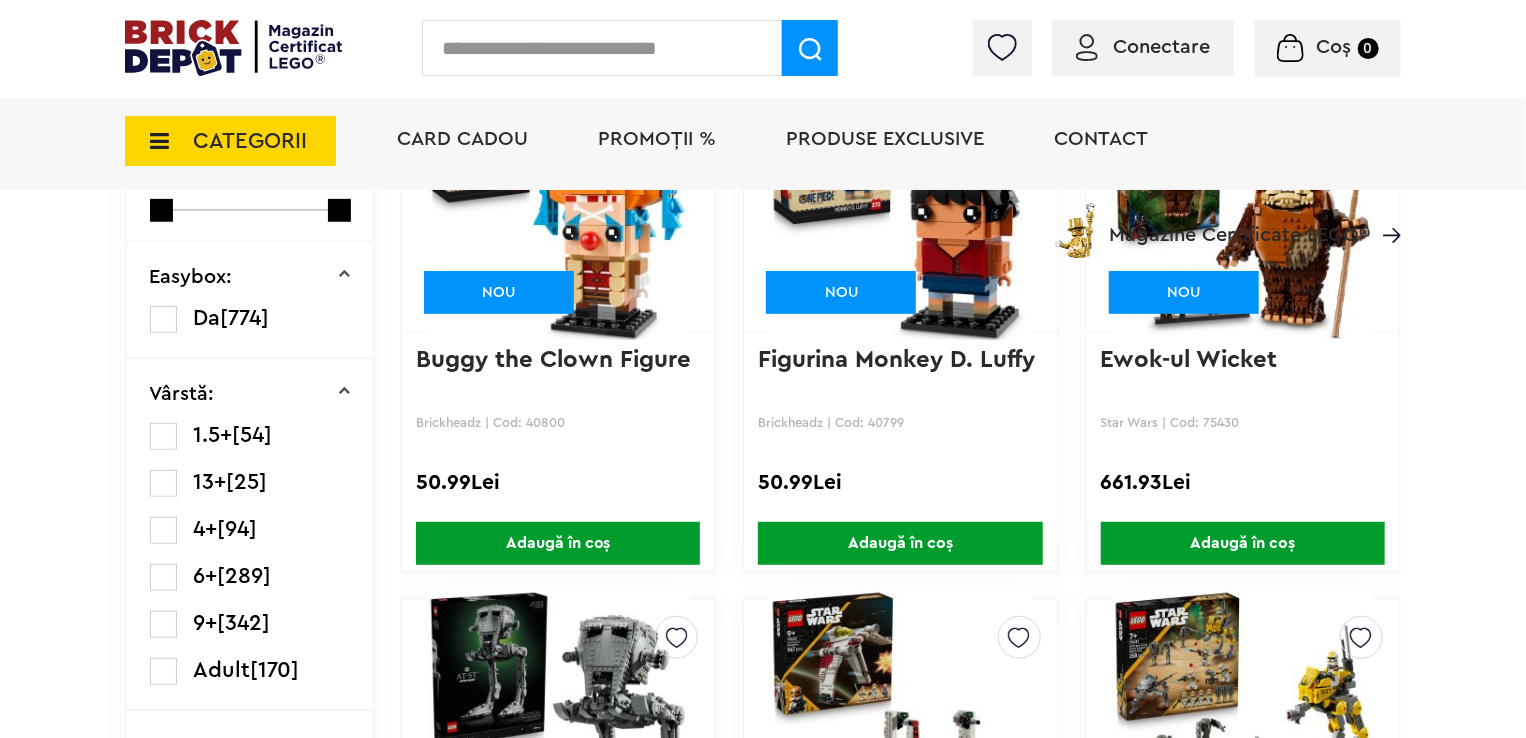 scroll, scrollTop: 419, scrollLeft: 0, axis: vertical 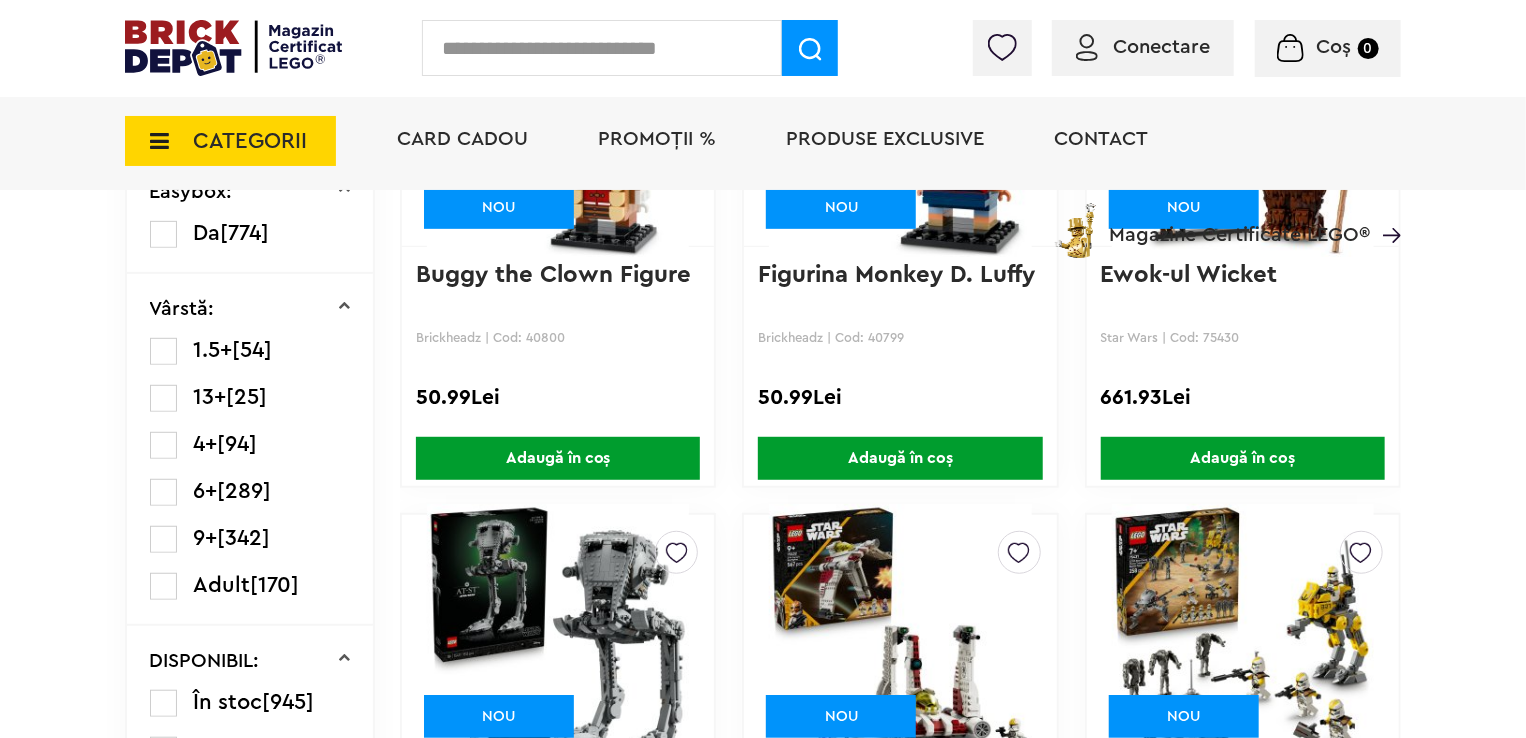 click at bounding box center [163, 445] 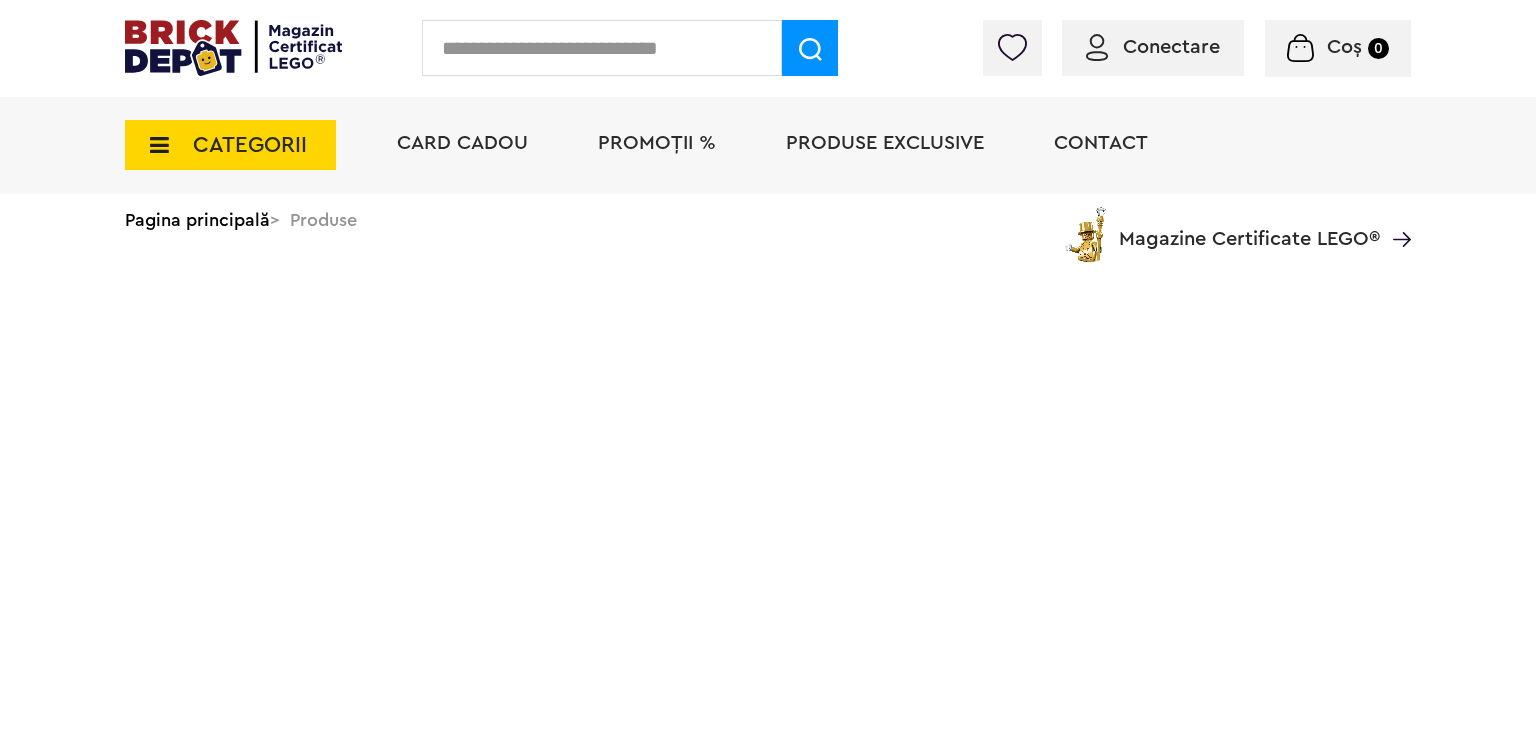 scroll, scrollTop: 0, scrollLeft: 0, axis: both 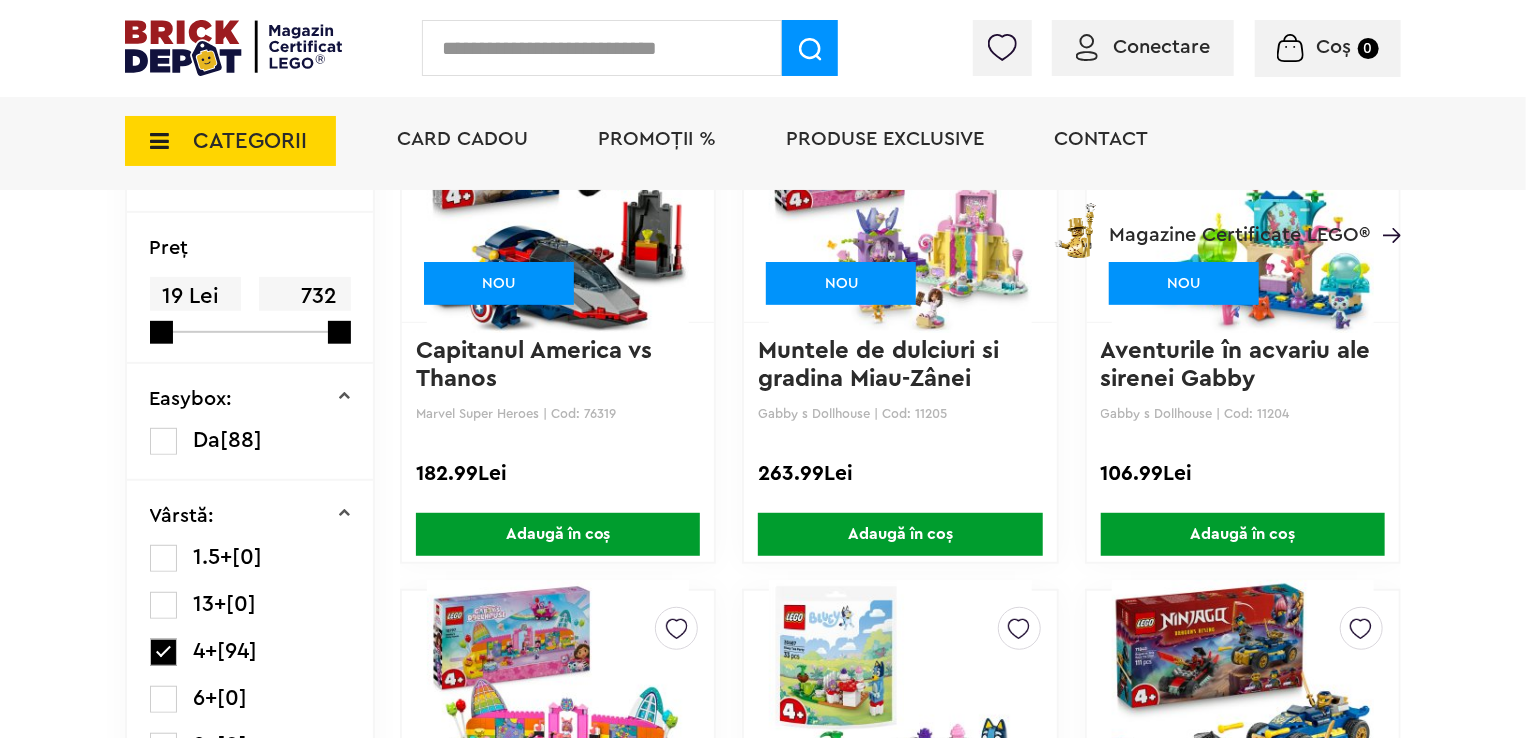 click at bounding box center [163, 699] 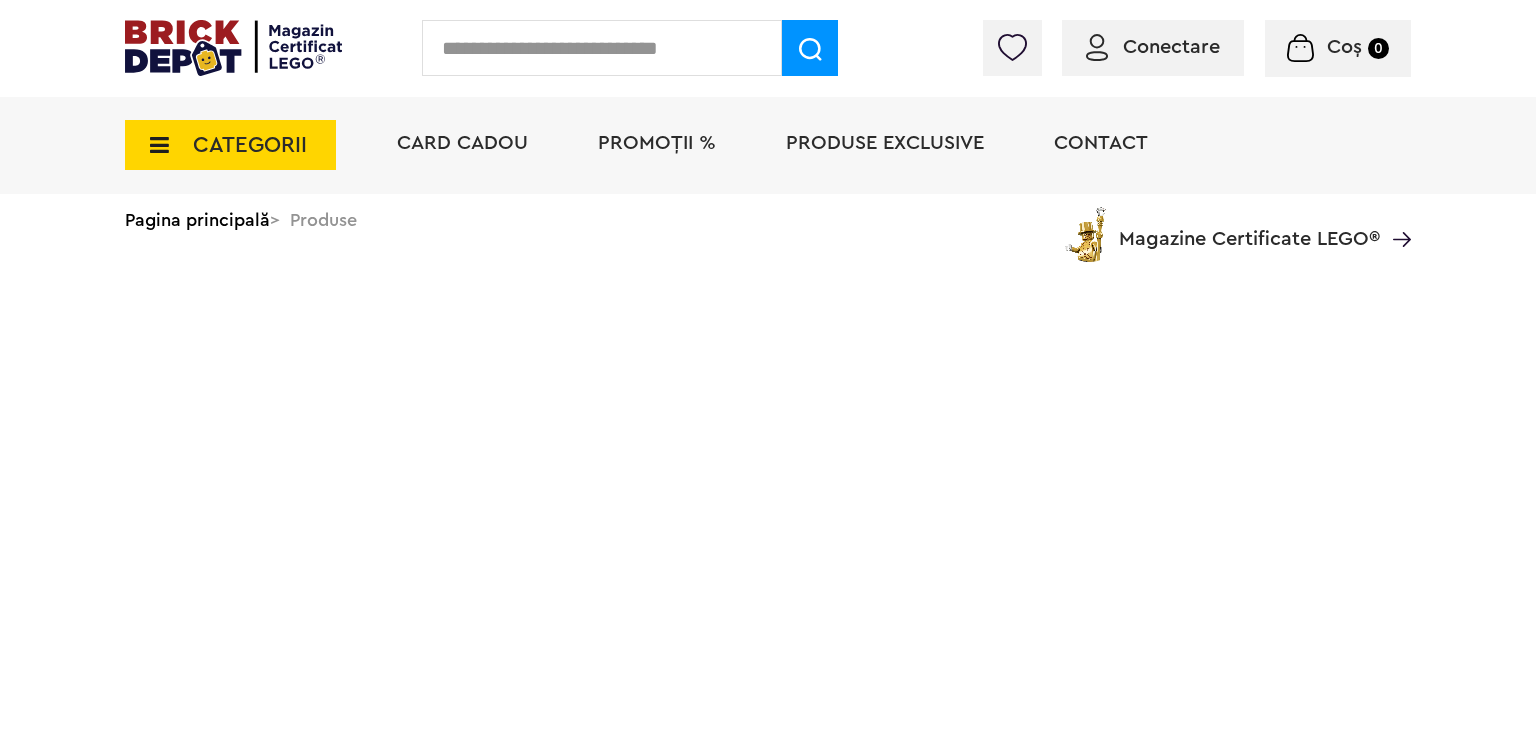 scroll, scrollTop: 0, scrollLeft: 0, axis: both 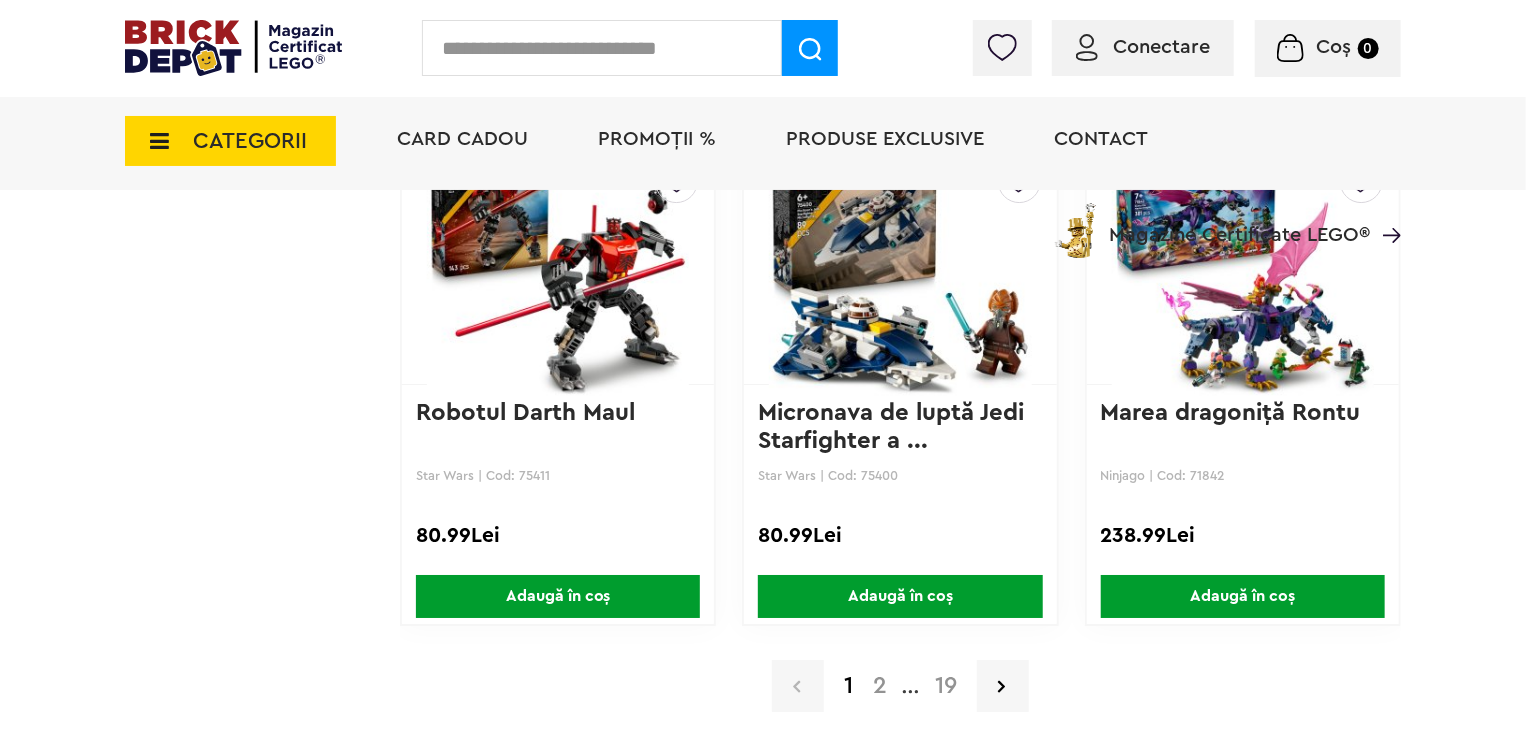 click on "2" at bounding box center (880, 686) 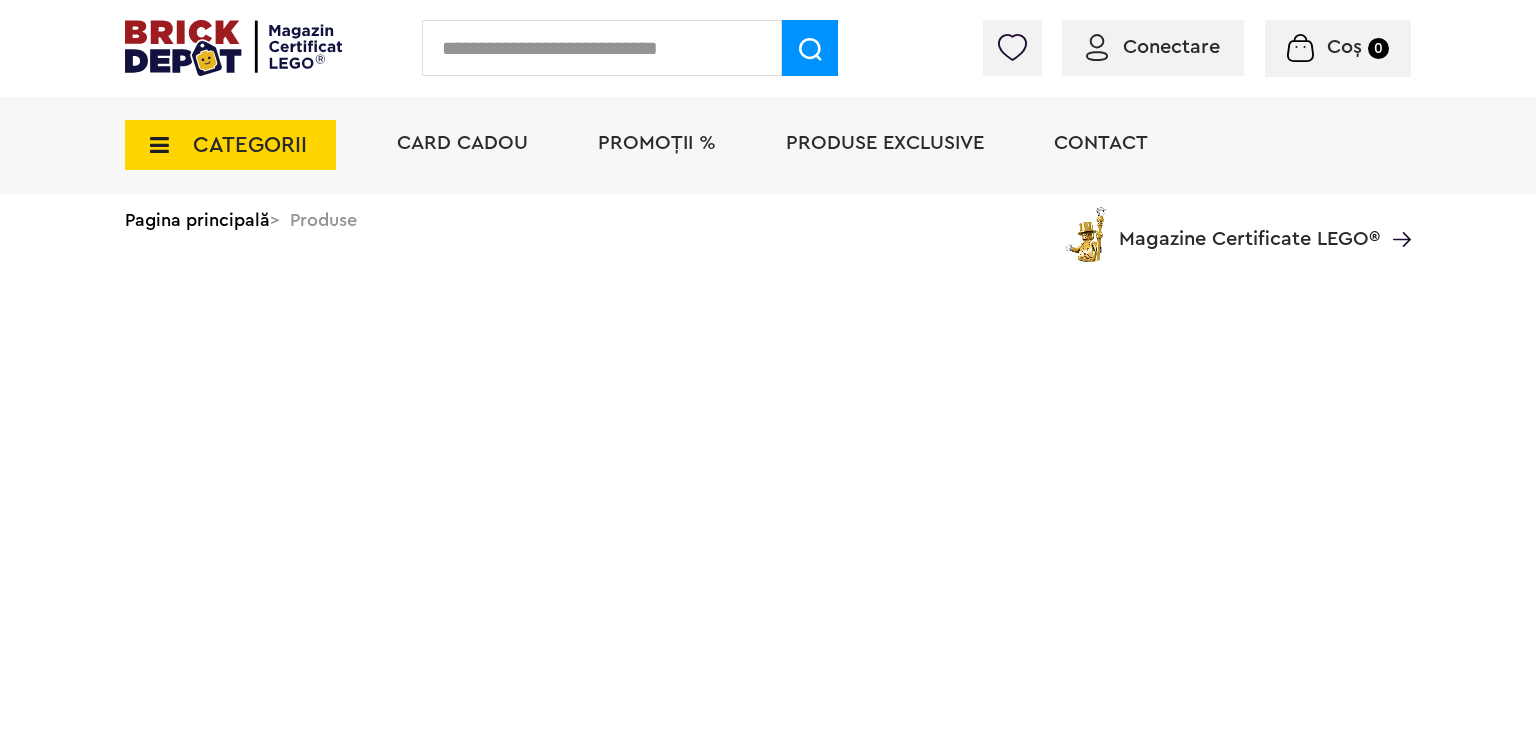 scroll, scrollTop: 0, scrollLeft: 0, axis: both 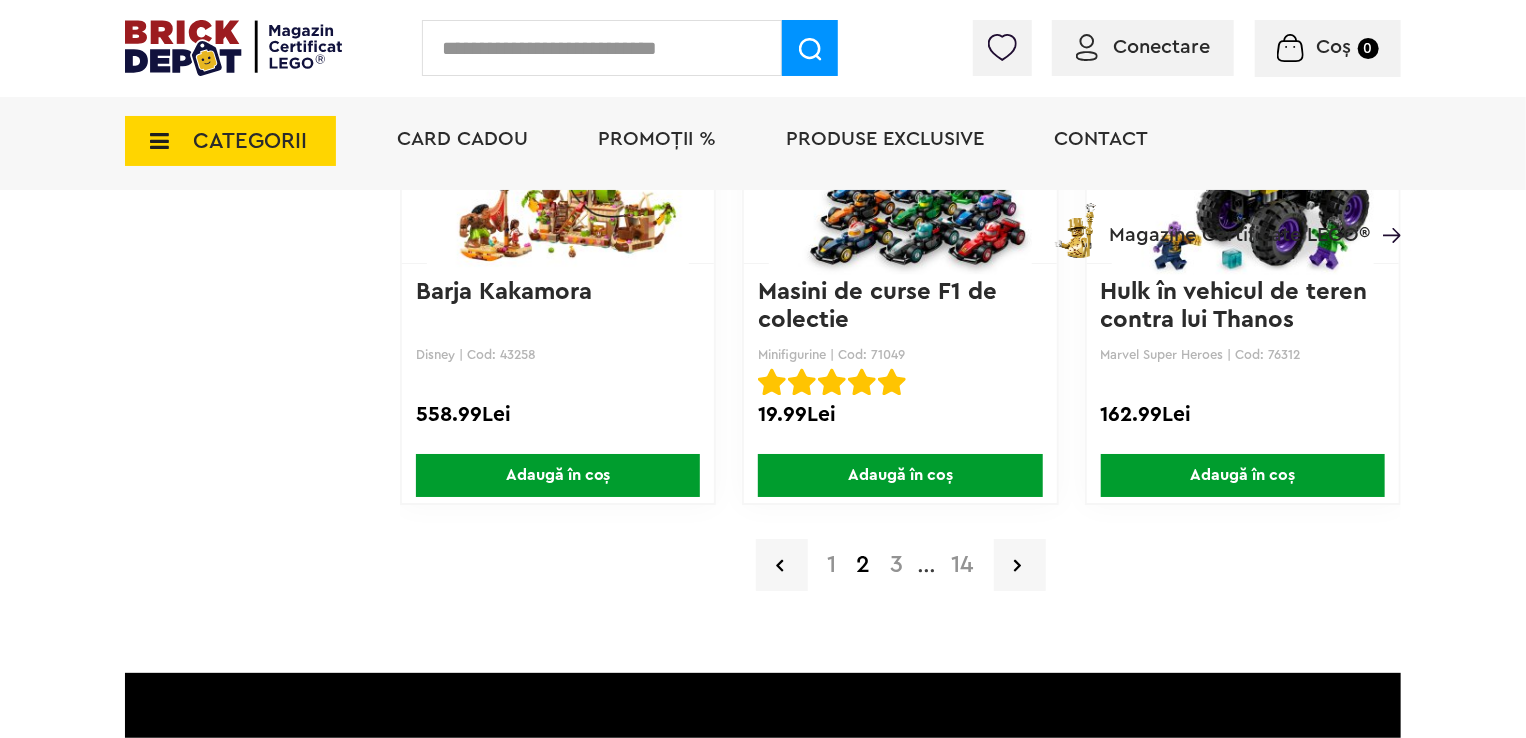 click on "3" at bounding box center (897, 565) 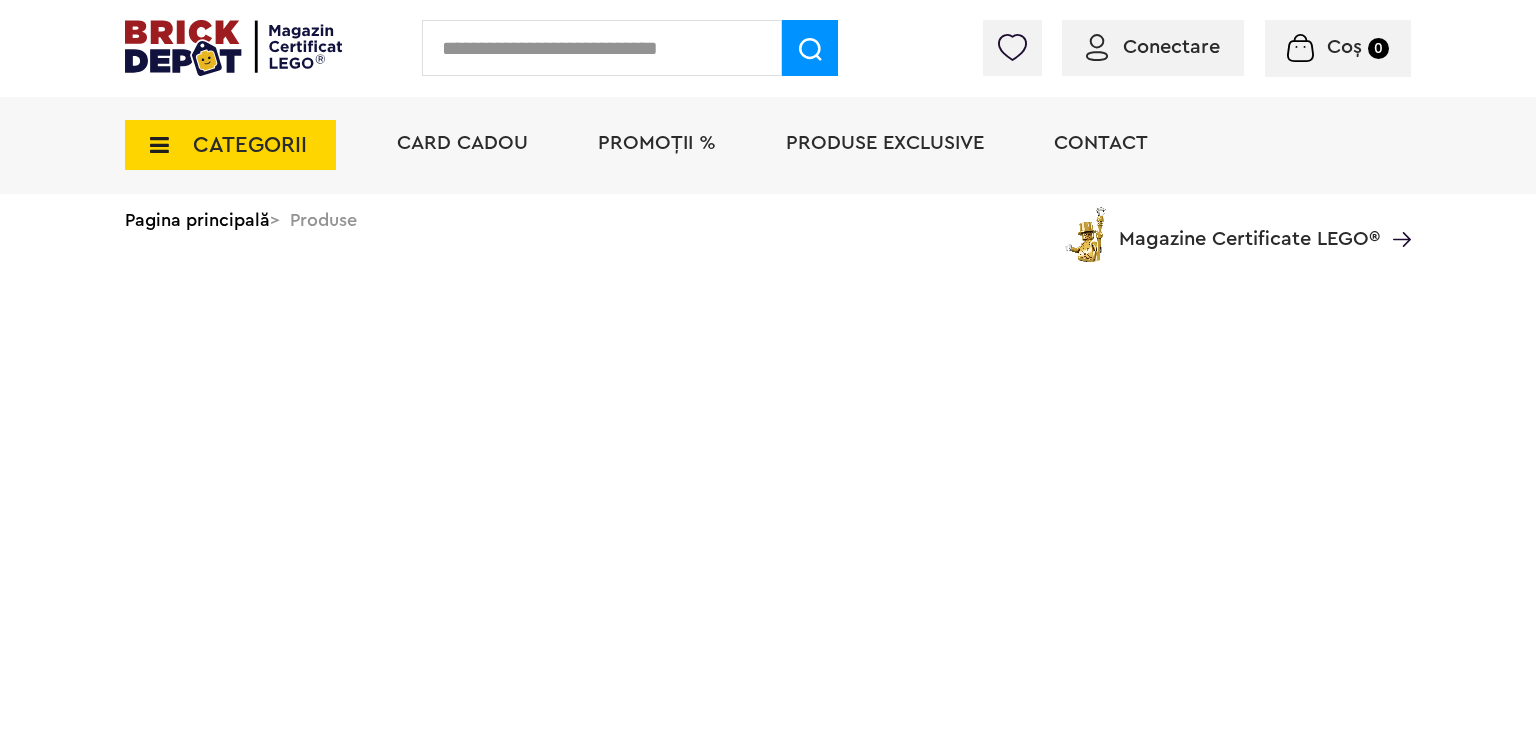 scroll, scrollTop: 0, scrollLeft: 0, axis: both 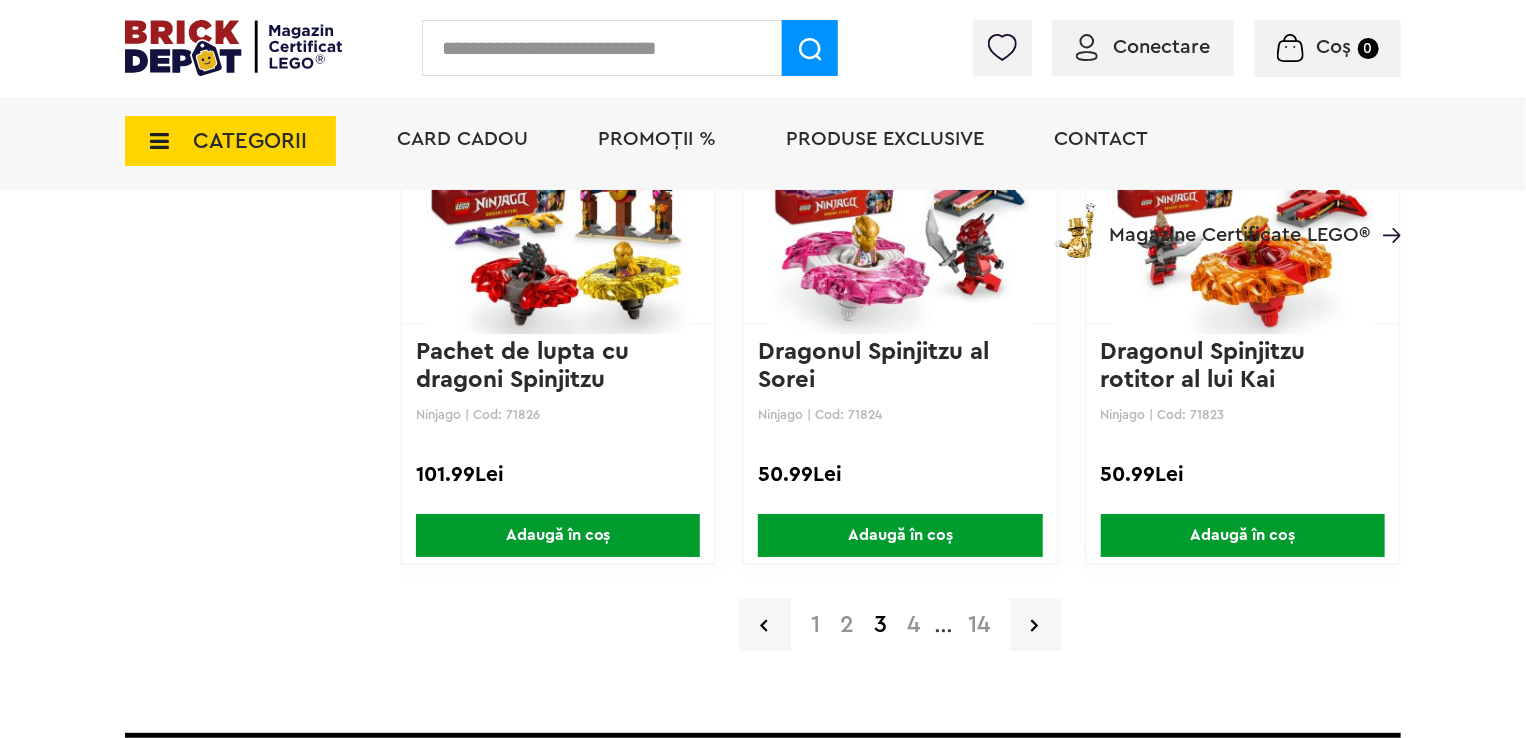 click on "4" at bounding box center (913, 625) 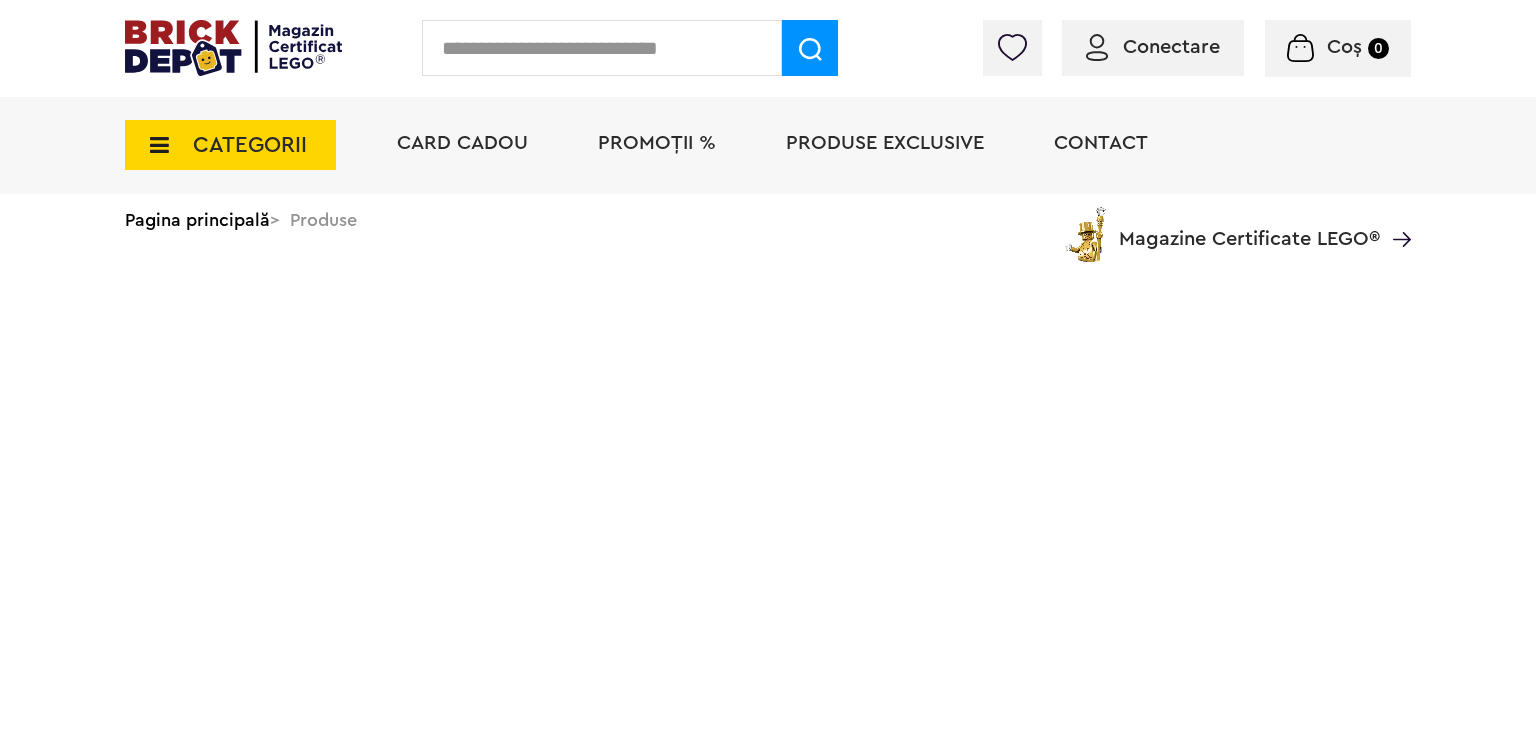 scroll, scrollTop: 0, scrollLeft: 0, axis: both 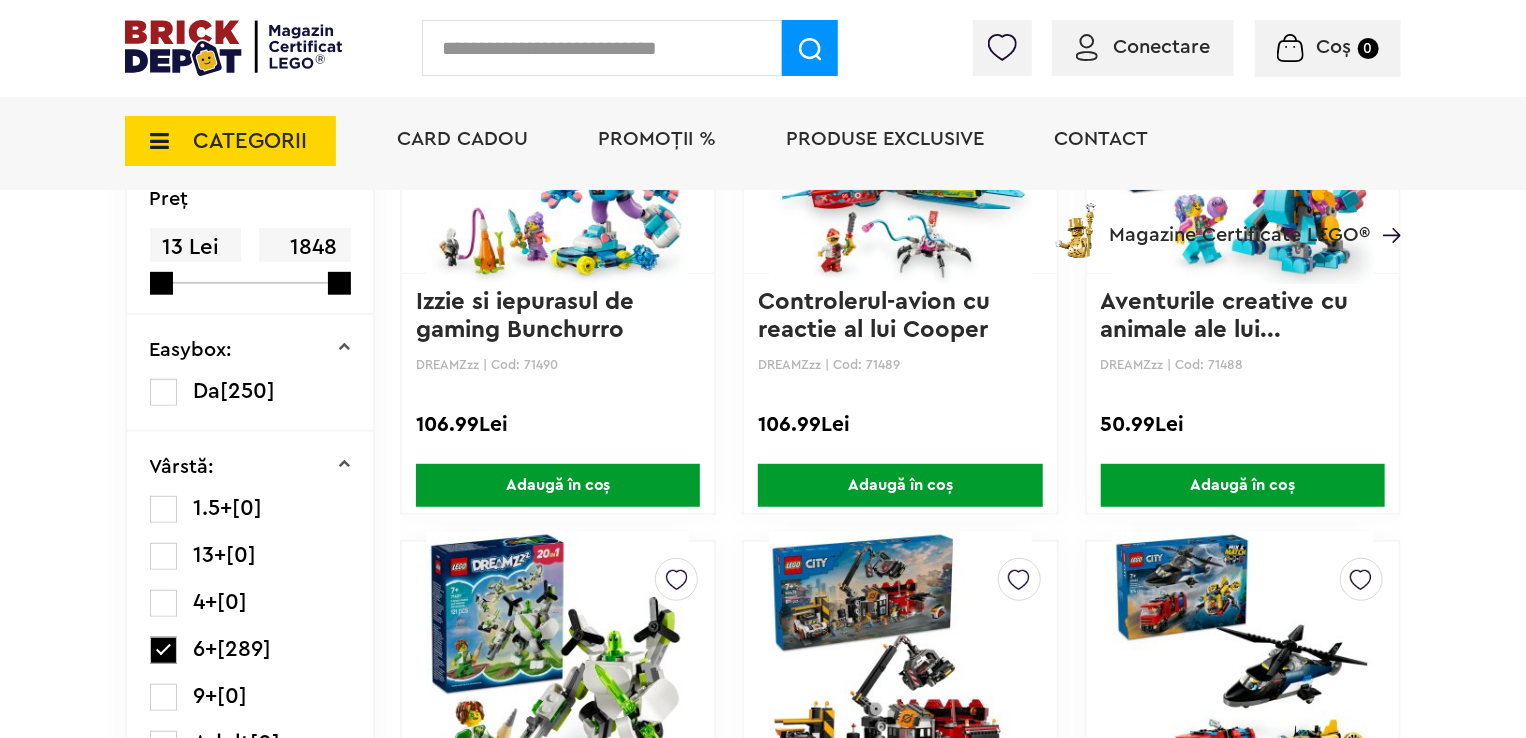 click at bounding box center [163, 603] 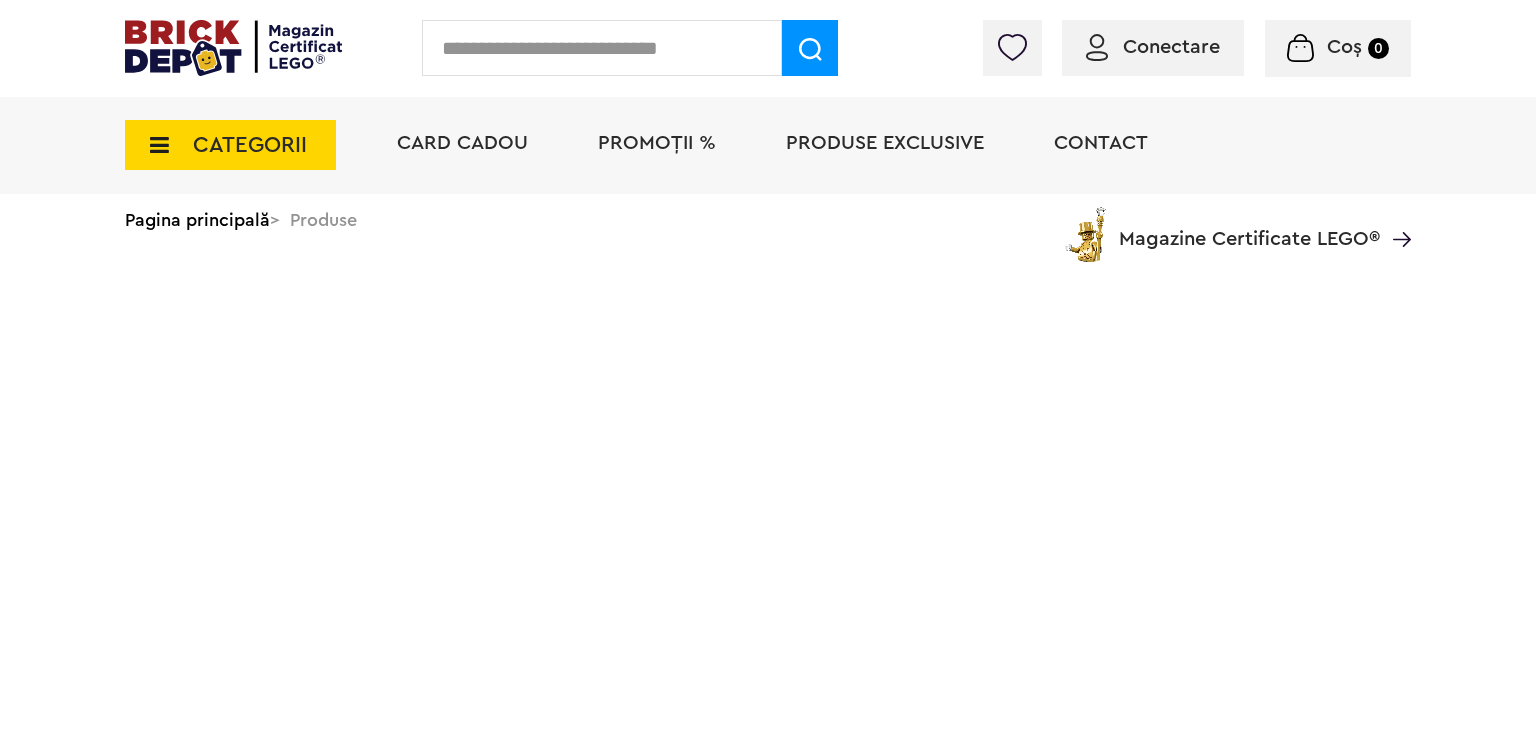 scroll, scrollTop: 0, scrollLeft: 0, axis: both 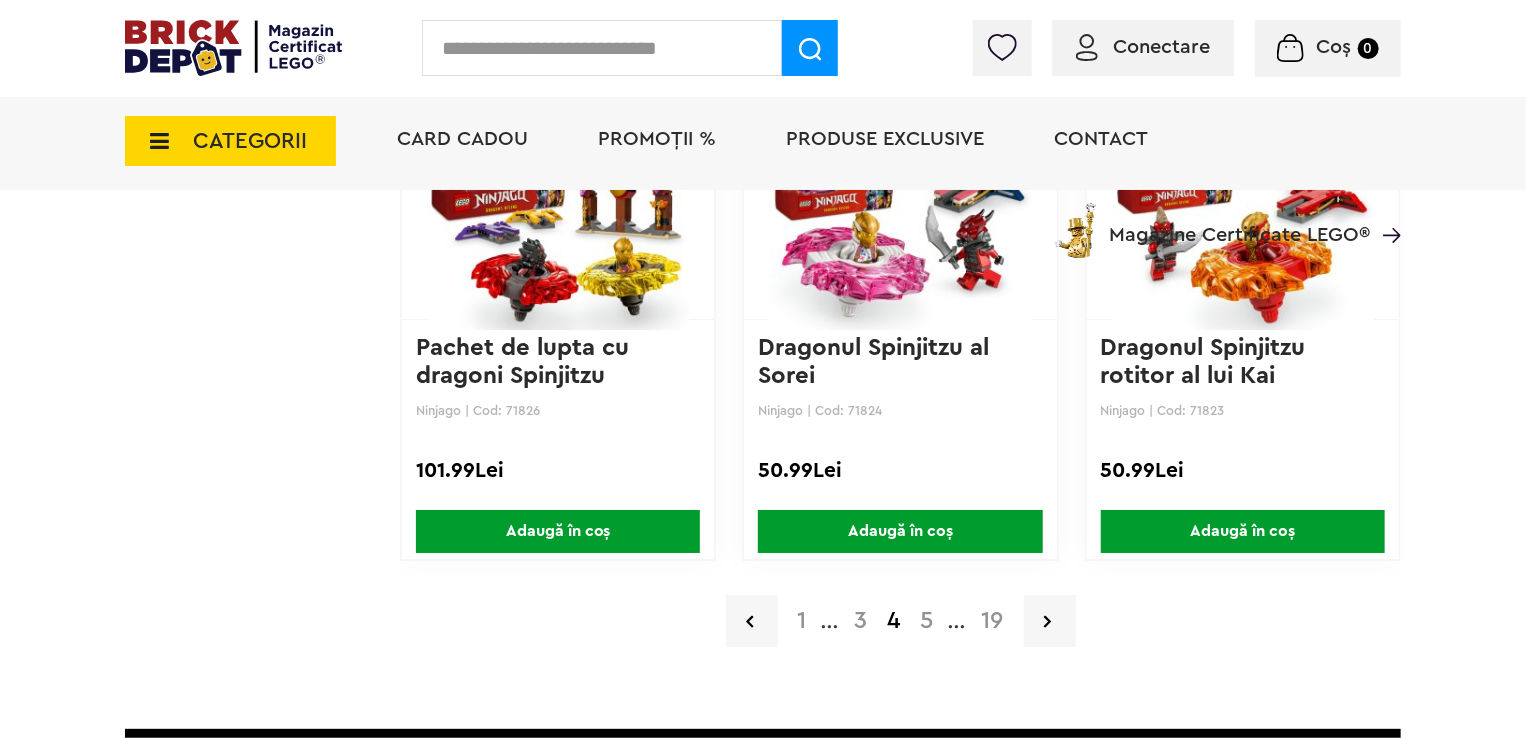 click on "1  ...  3 4 5  ...  19" at bounding box center (900, 621) 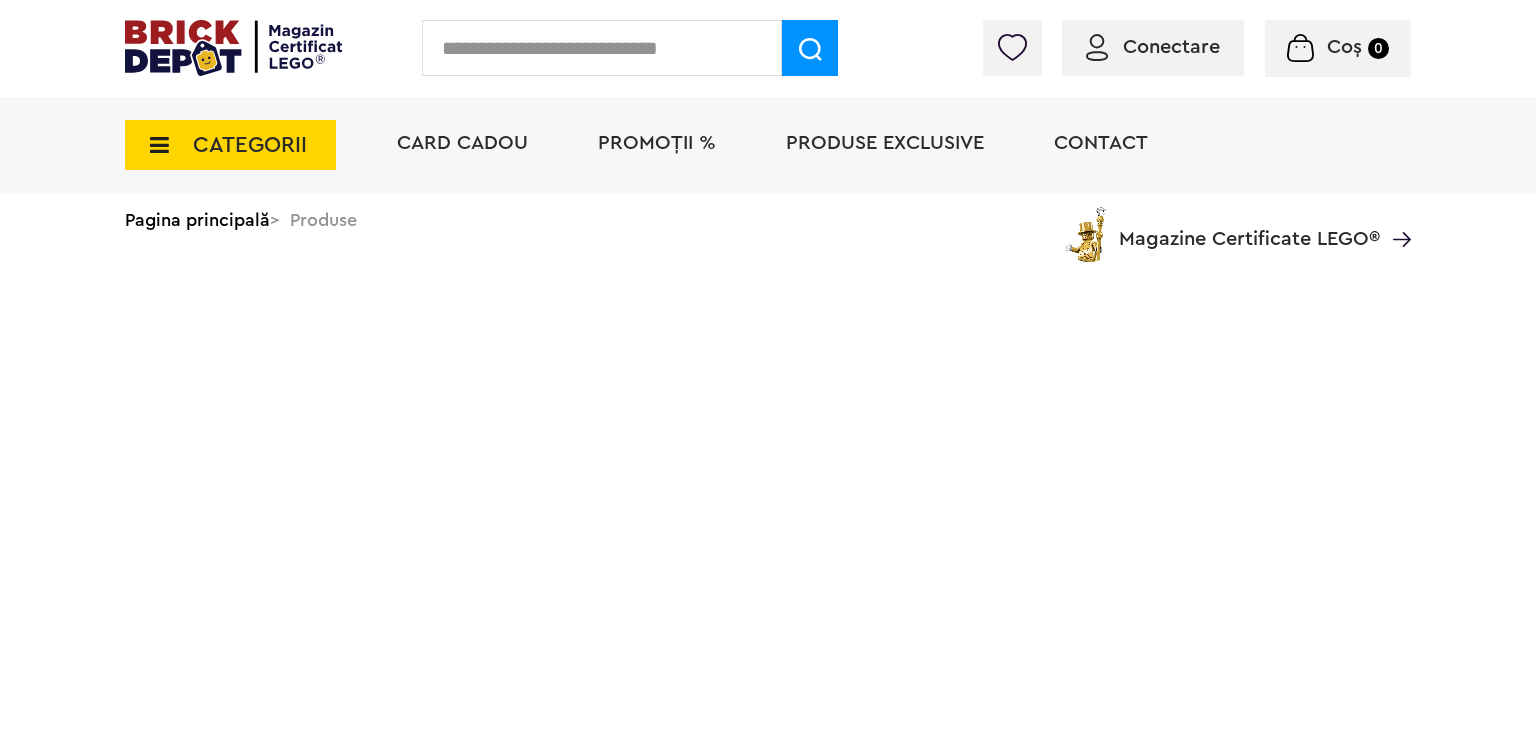 scroll, scrollTop: 0, scrollLeft: 0, axis: both 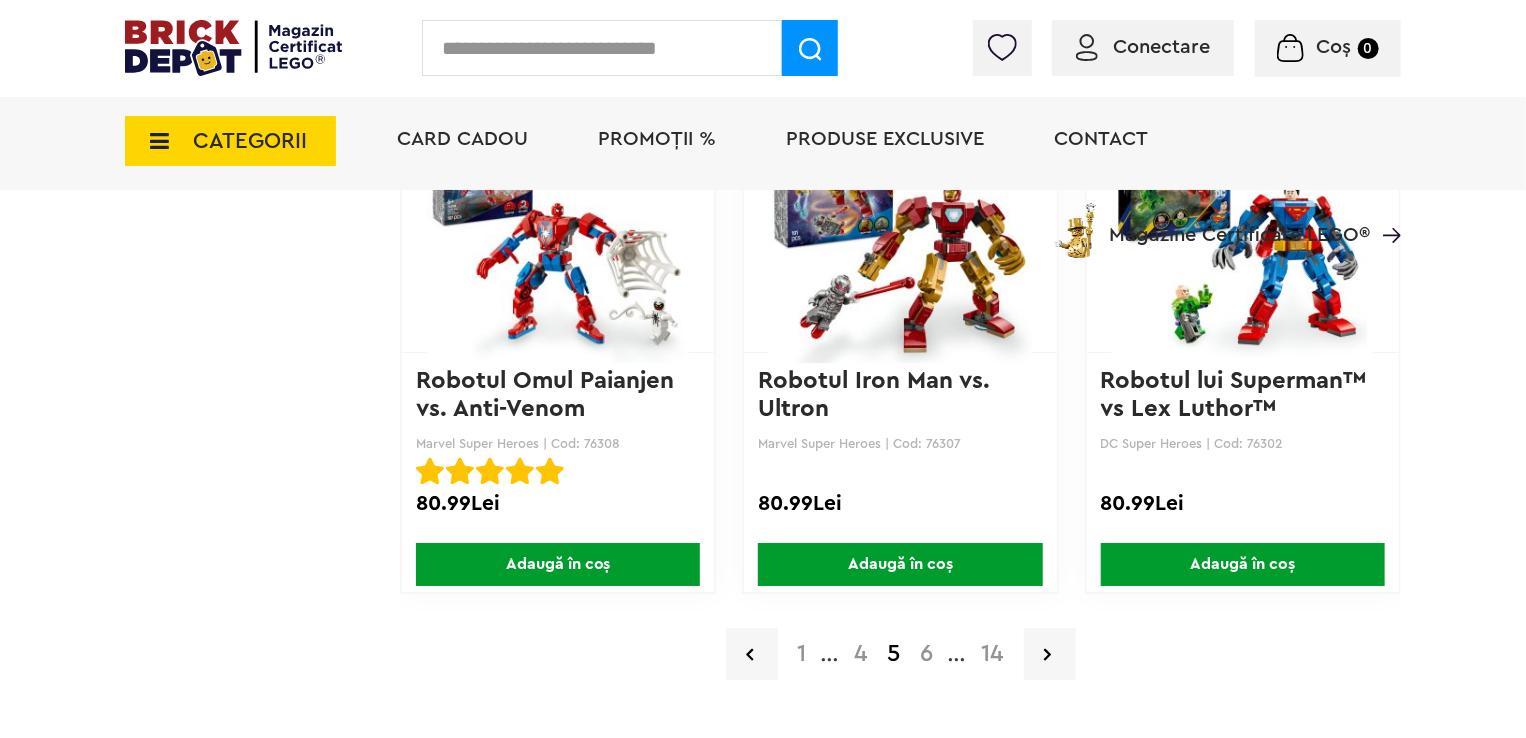 click on "6" at bounding box center [927, 654] 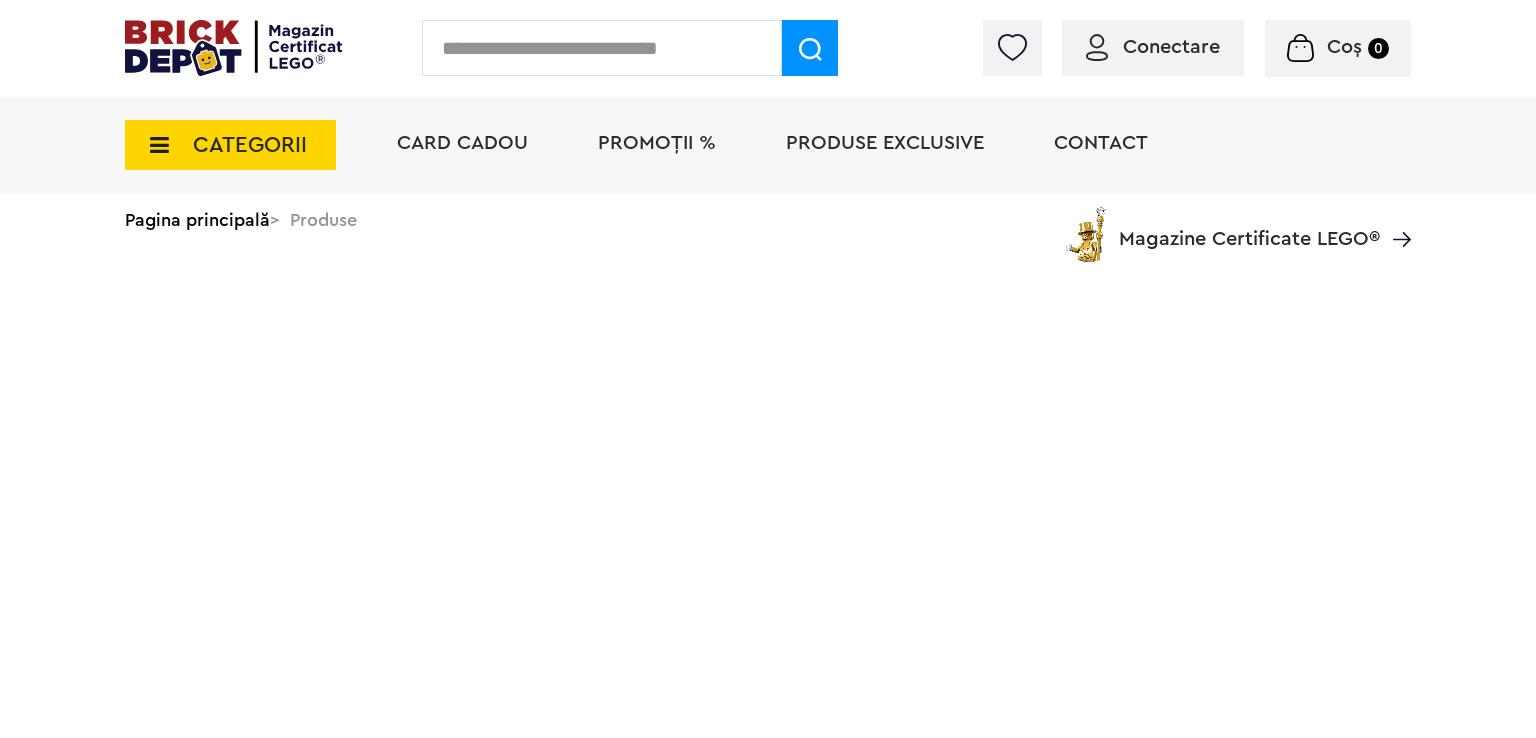 scroll, scrollTop: 0, scrollLeft: 0, axis: both 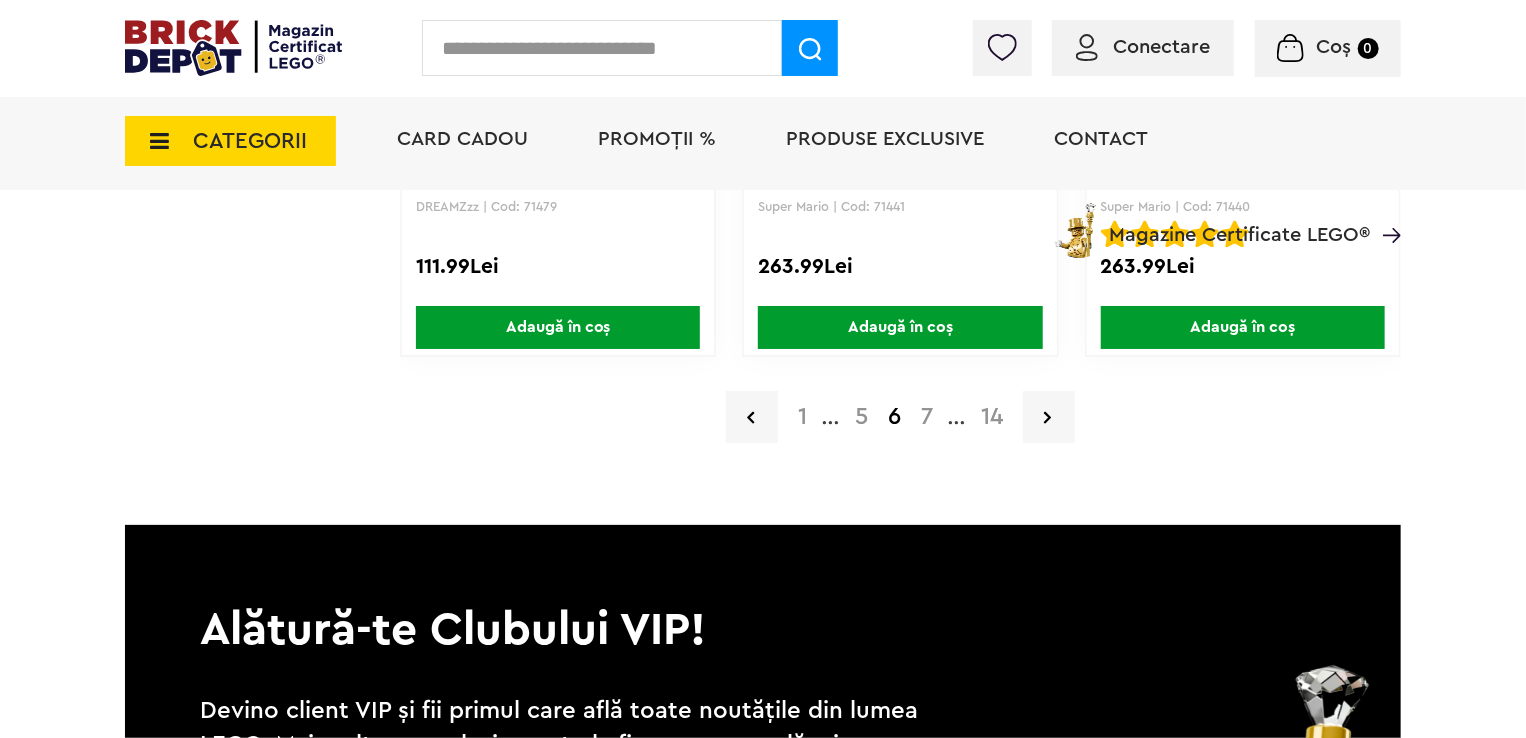 click on "1  ...  5 6 7  ...  14" at bounding box center (900, 417) 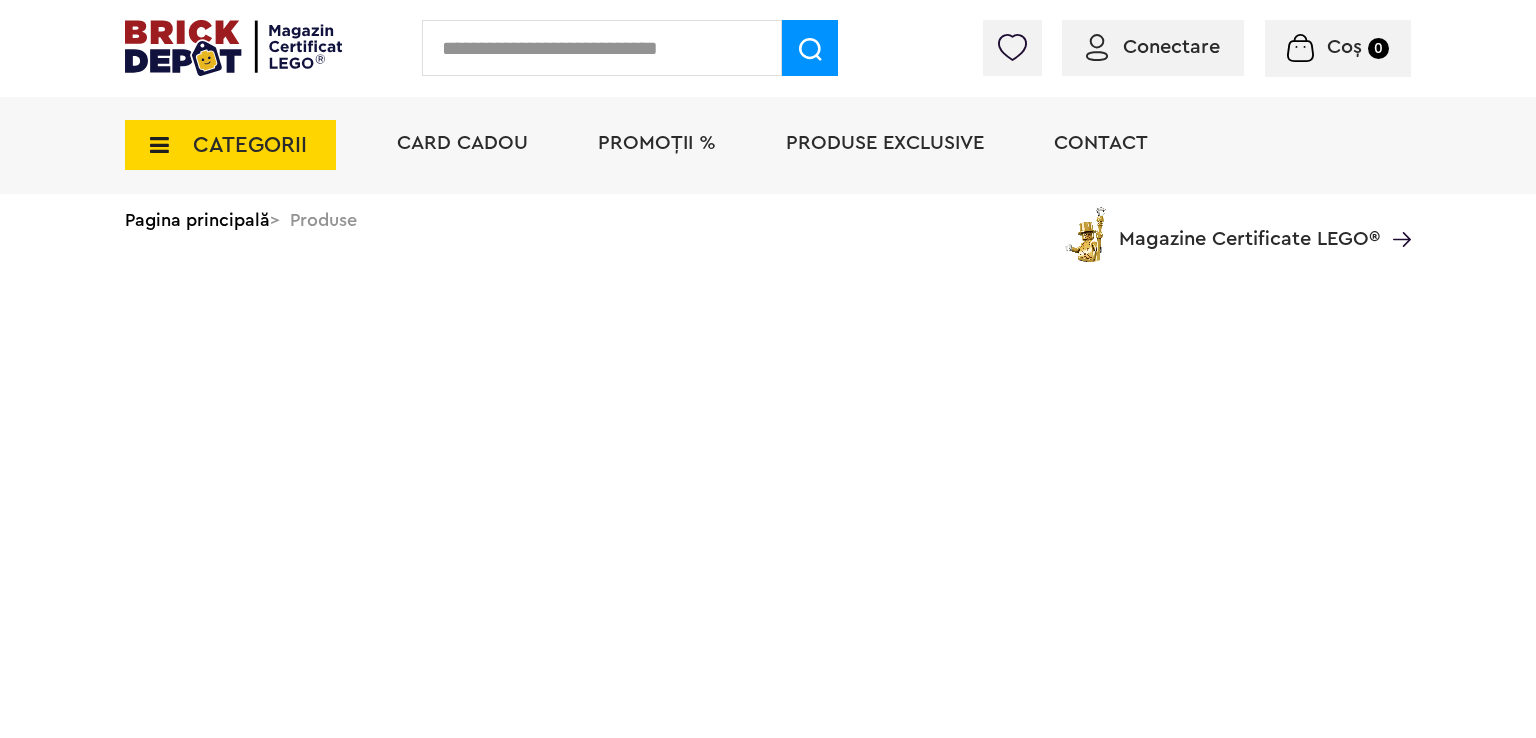 scroll, scrollTop: 0, scrollLeft: 0, axis: both 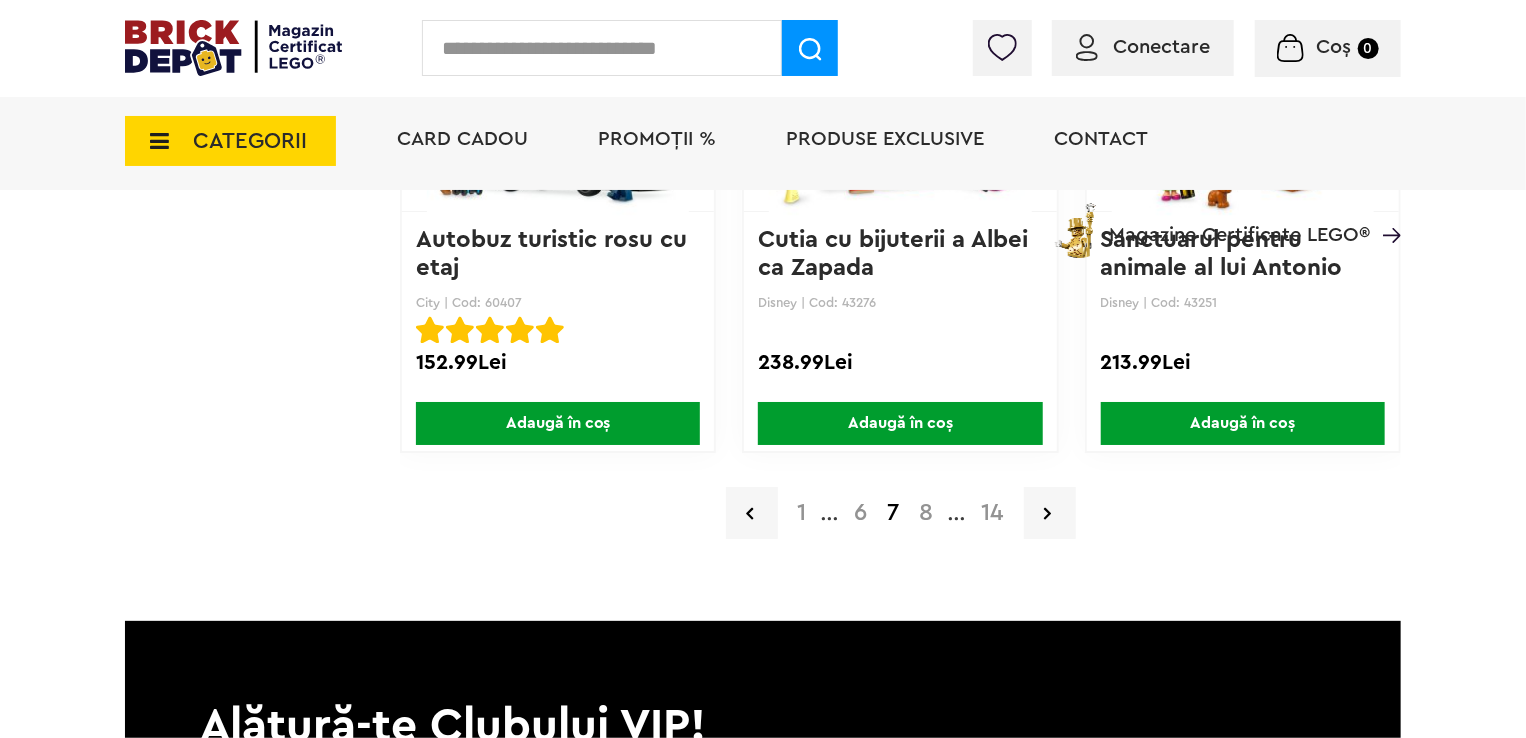 click on "8" at bounding box center (927, 513) 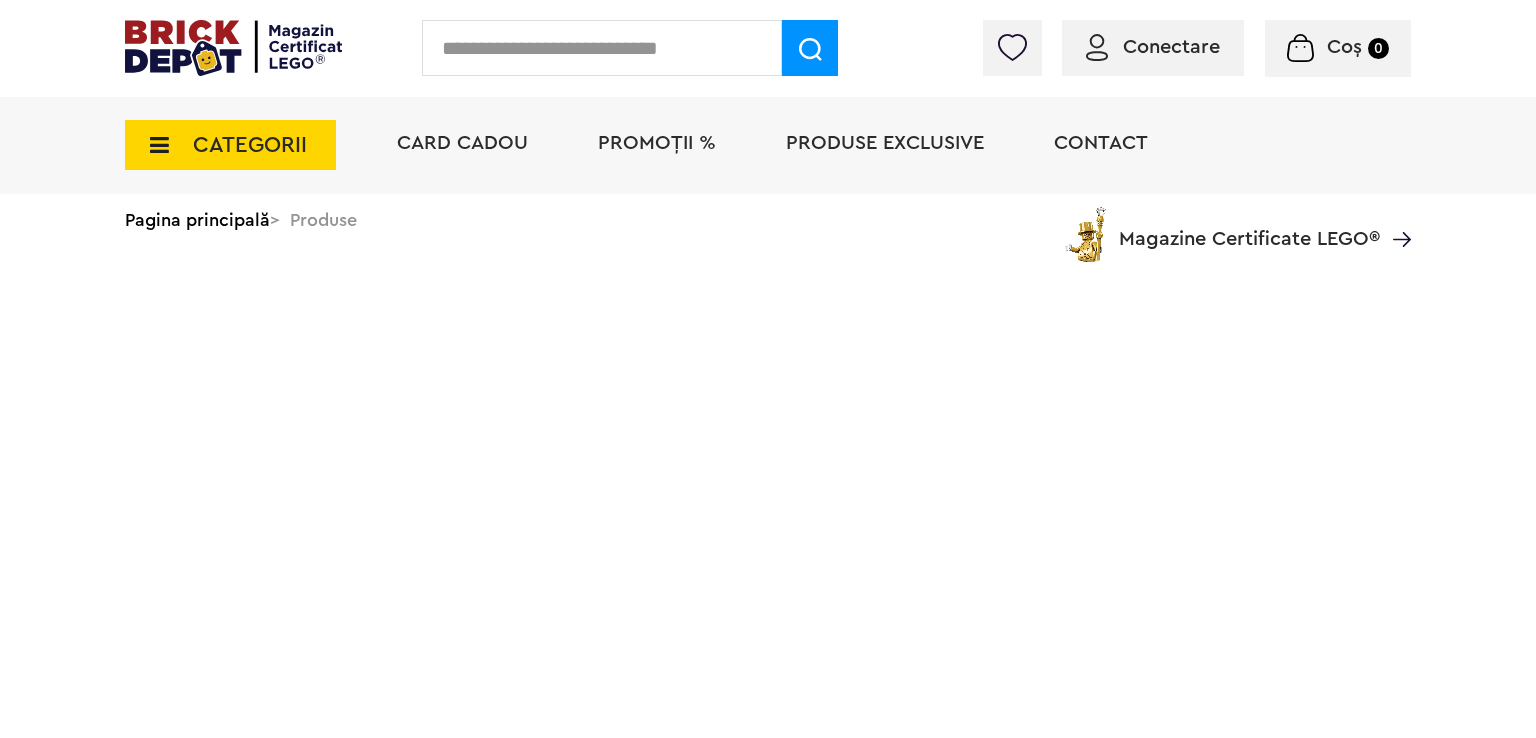 scroll, scrollTop: 0, scrollLeft: 0, axis: both 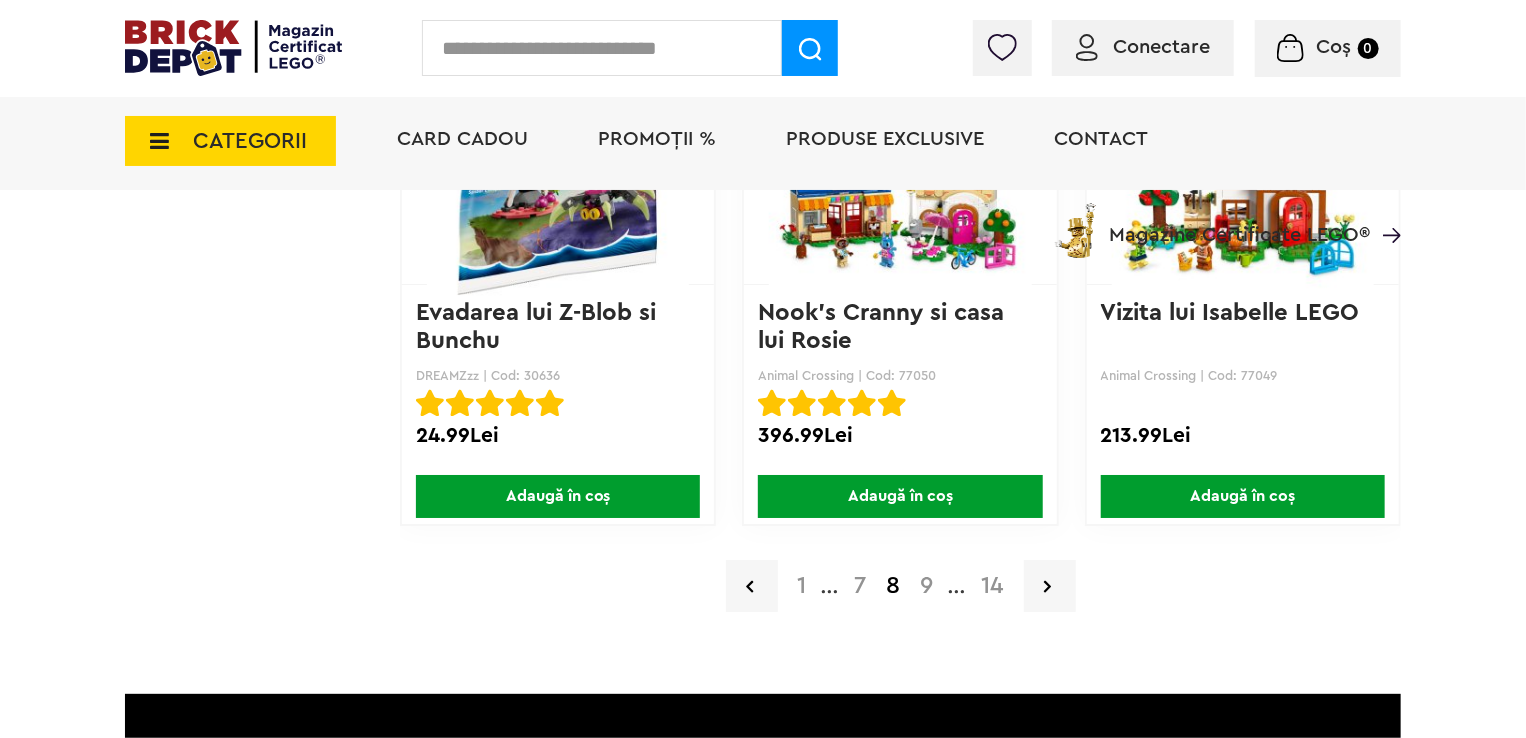 click on "9" at bounding box center (927, 586) 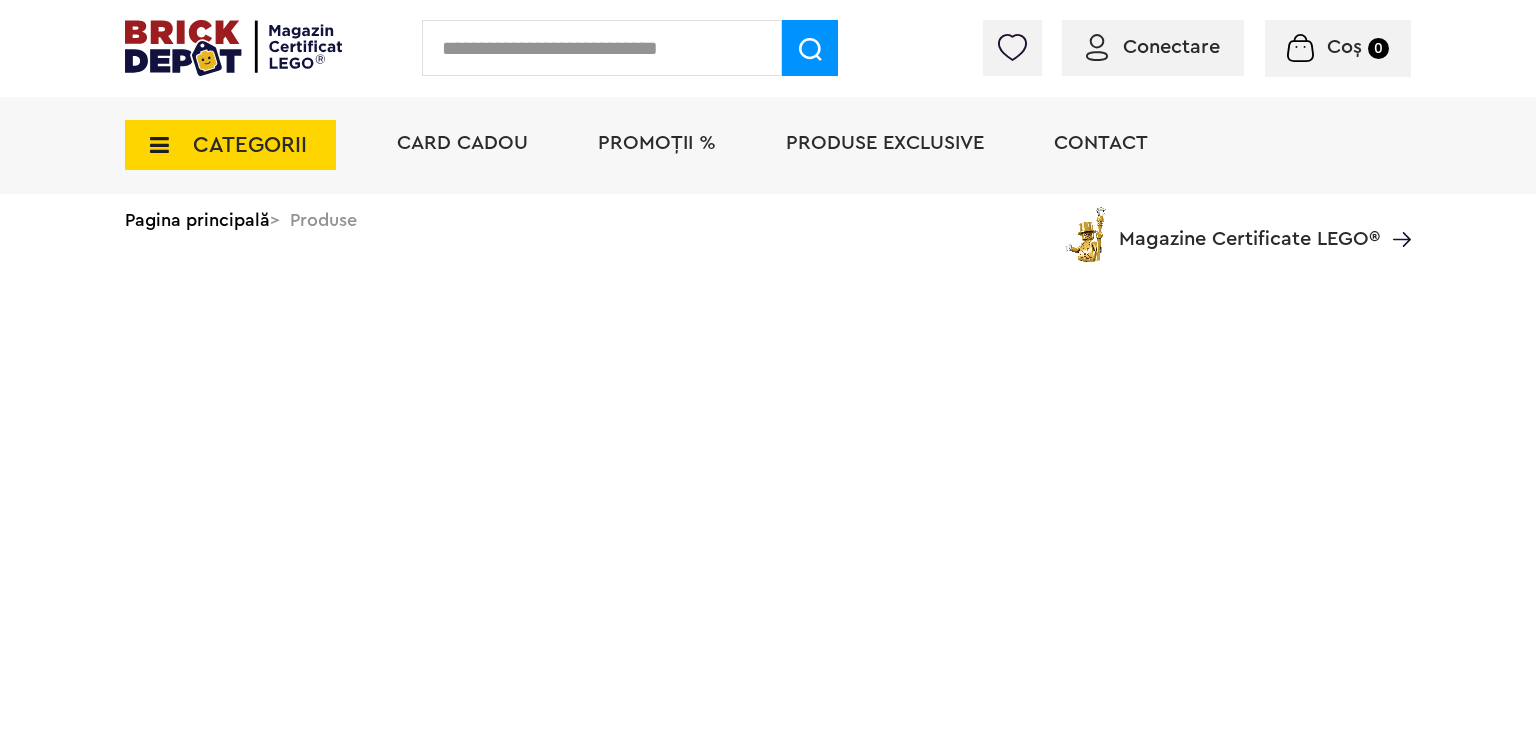 scroll, scrollTop: 0, scrollLeft: 0, axis: both 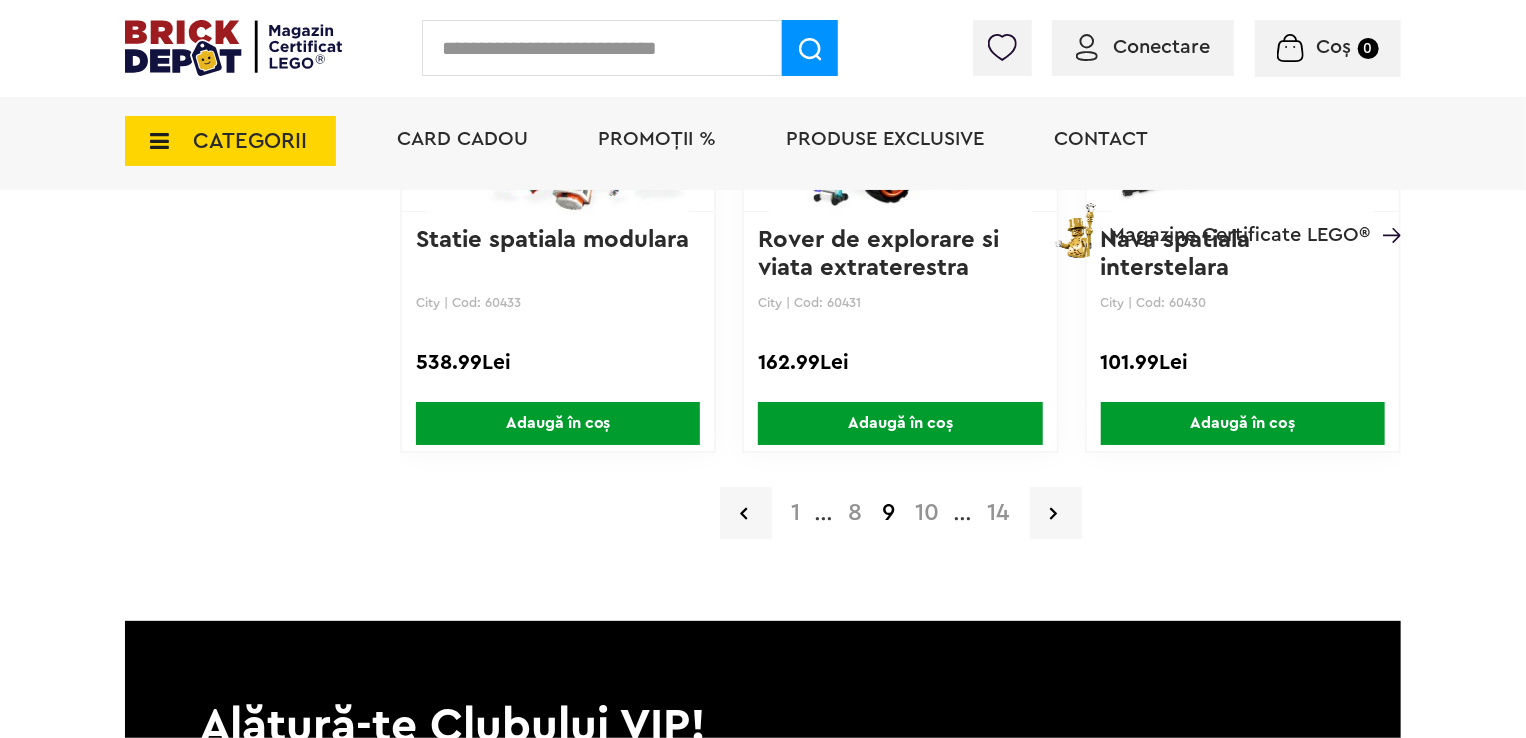 click on "10" at bounding box center (928, 513) 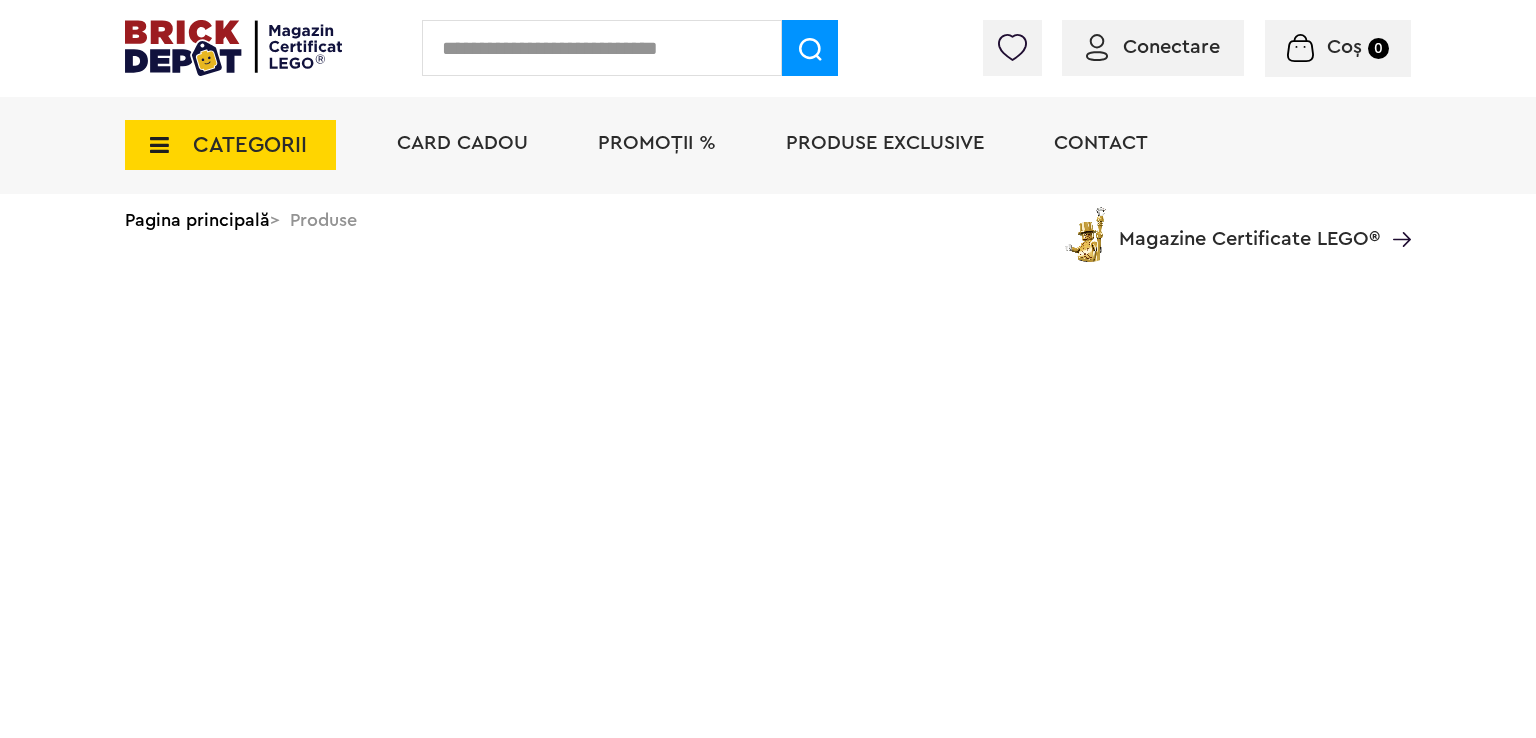 scroll, scrollTop: 0, scrollLeft: 0, axis: both 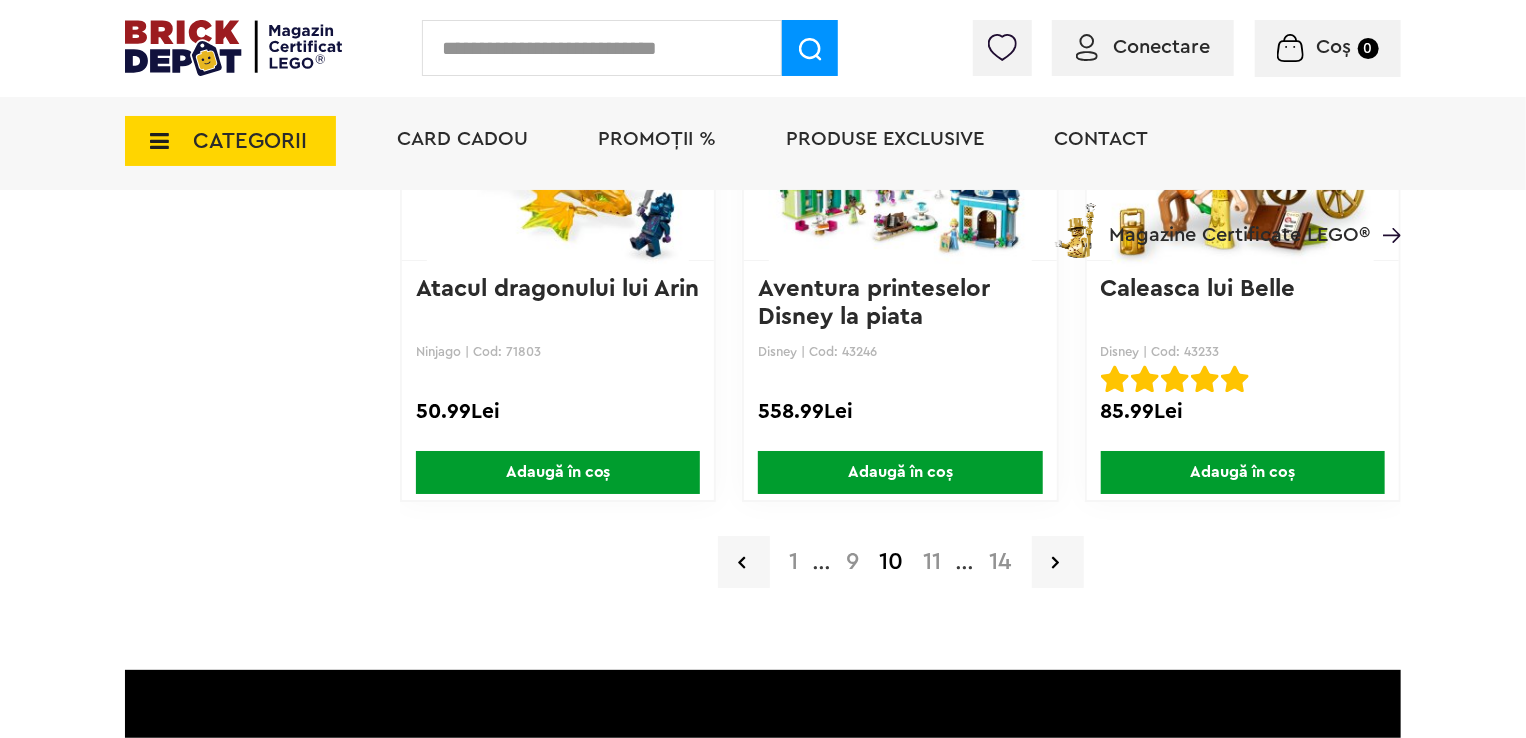 click on "11" at bounding box center [933, 562] 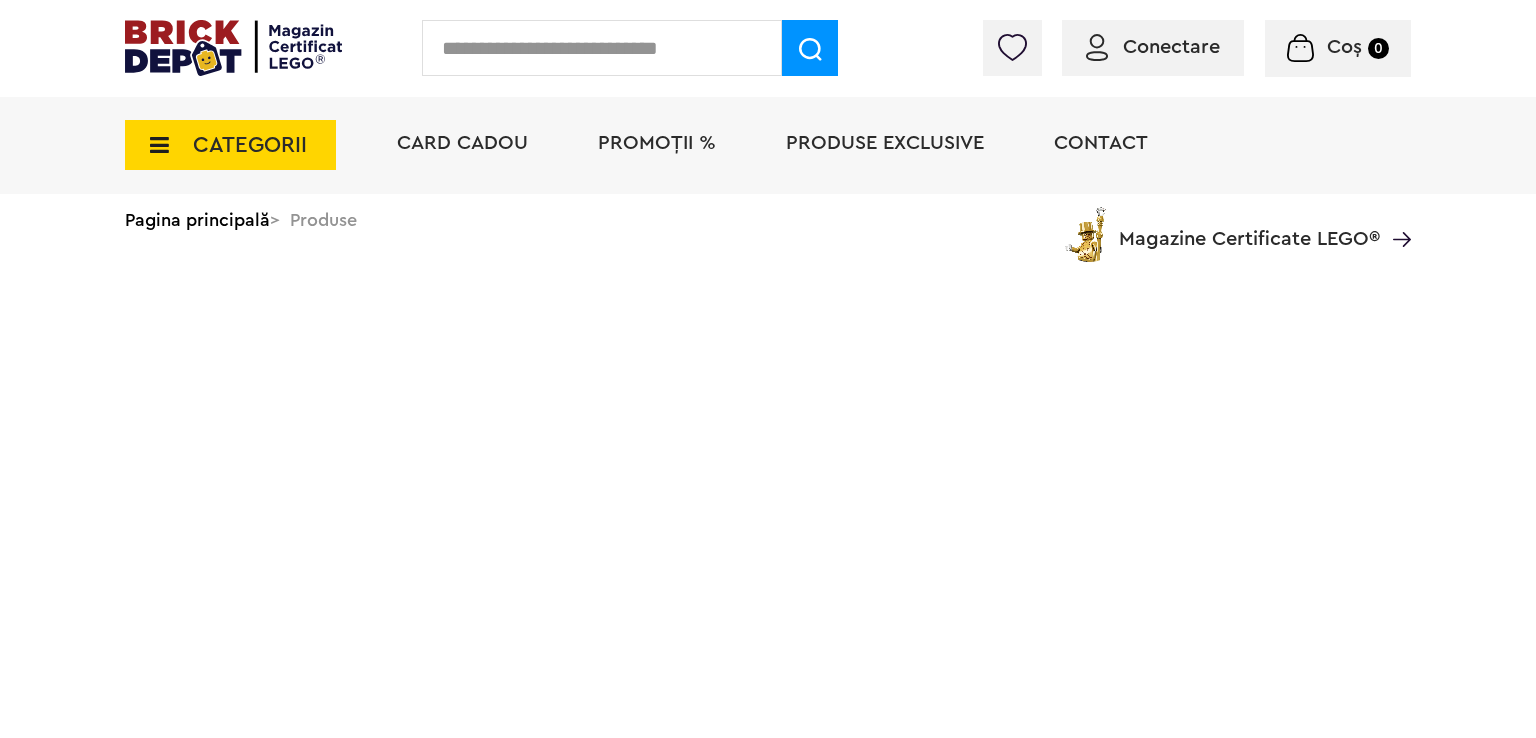 scroll, scrollTop: 0, scrollLeft: 0, axis: both 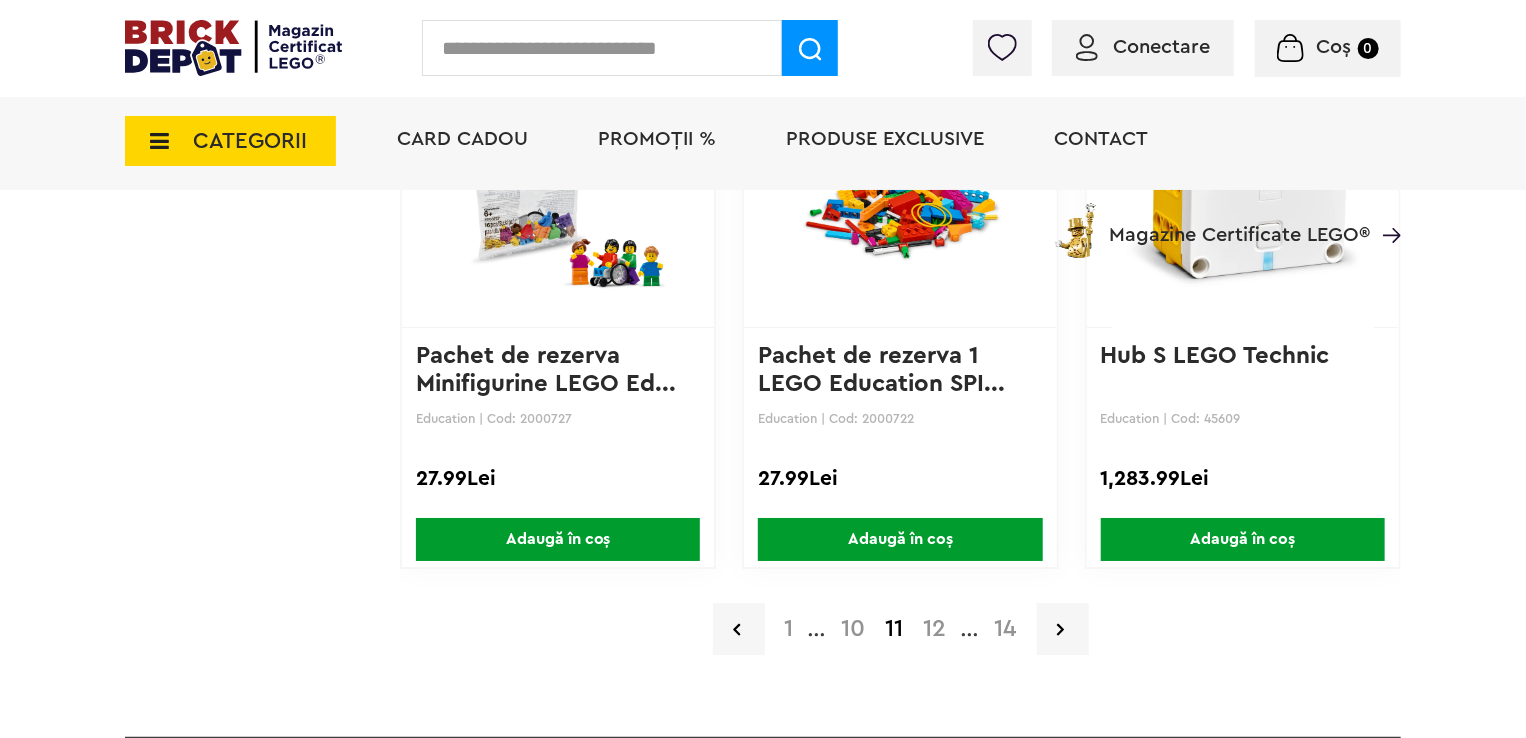 click on "12" at bounding box center (935, 629) 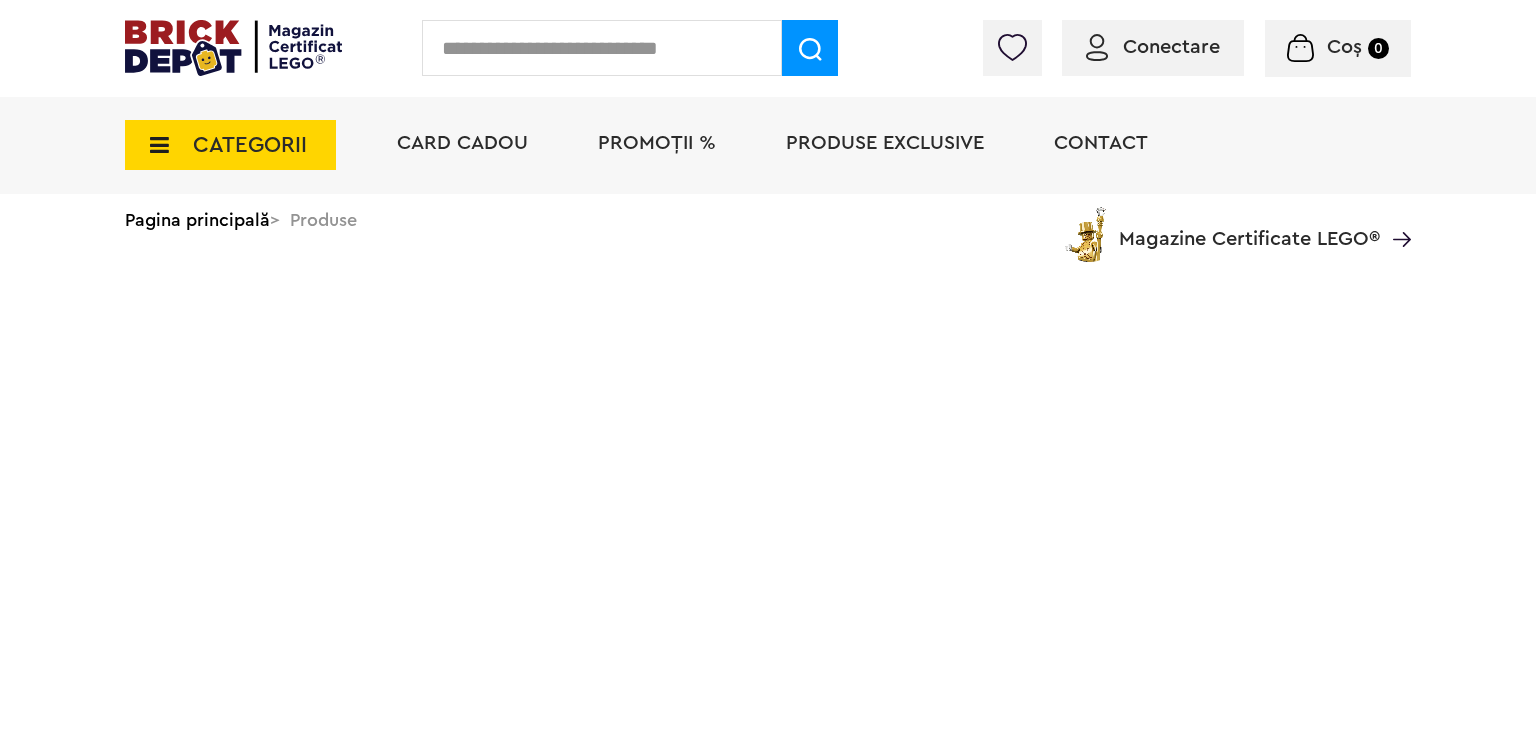 scroll, scrollTop: 0, scrollLeft: 0, axis: both 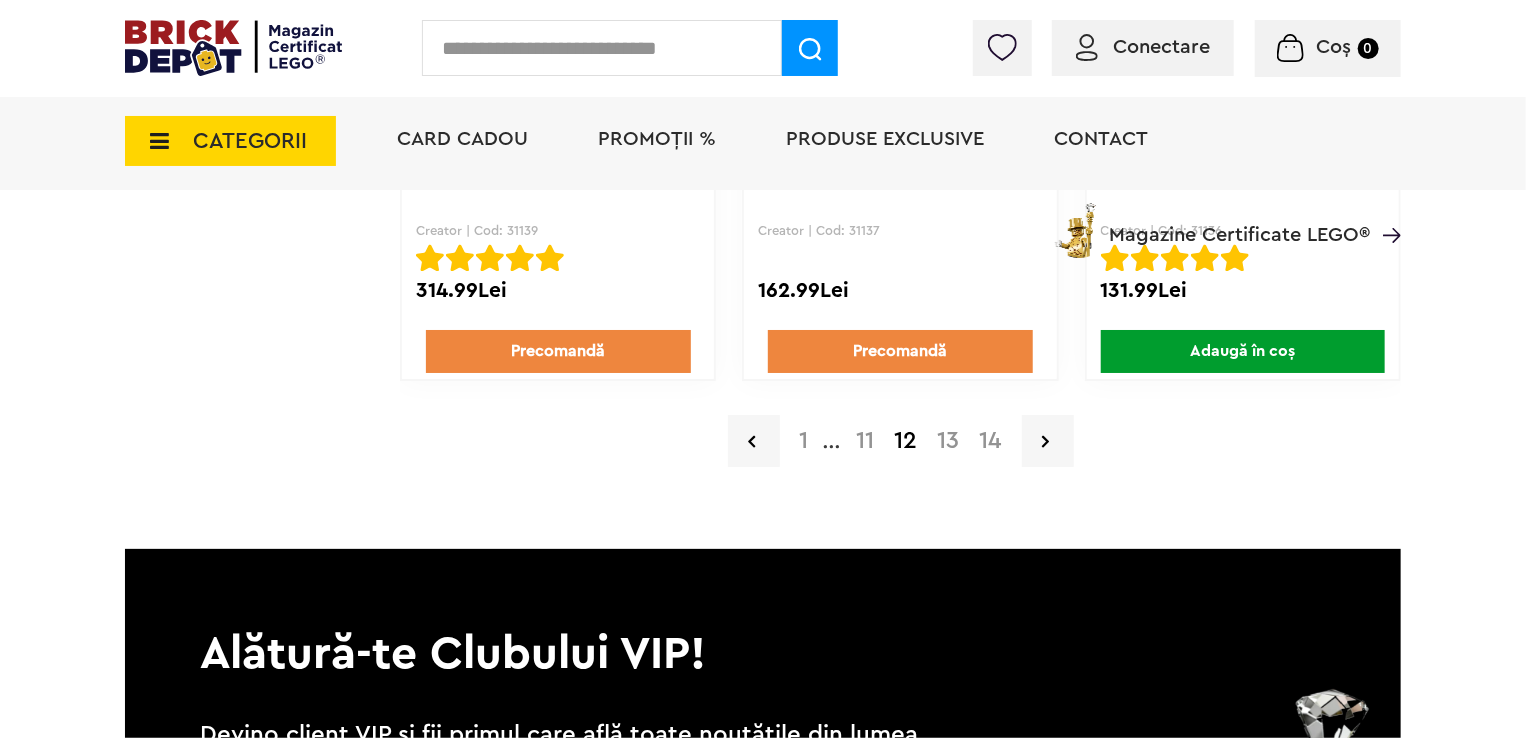 click on "13" at bounding box center [949, 441] 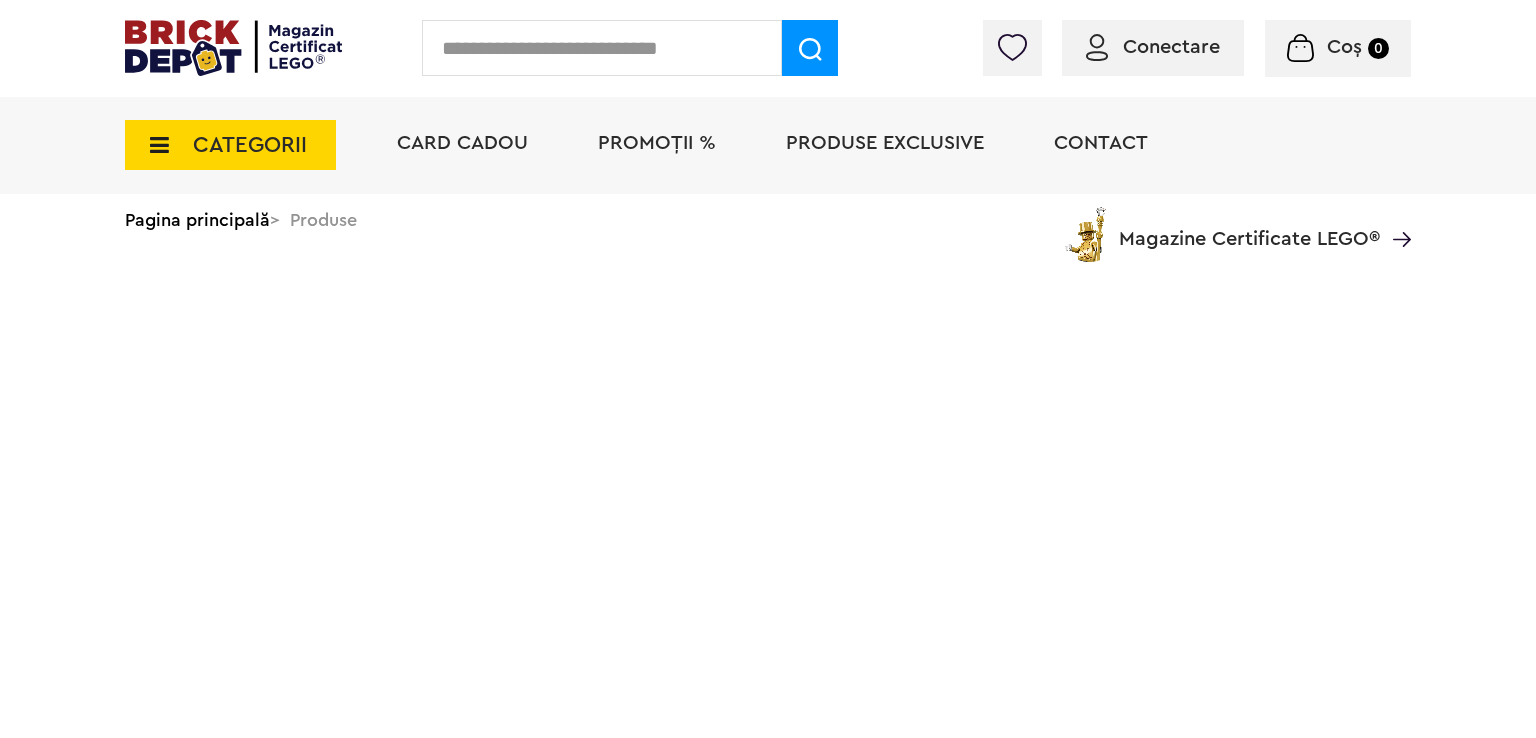 scroll, scrollTop: 0, scrollLeft: 0, axis: both 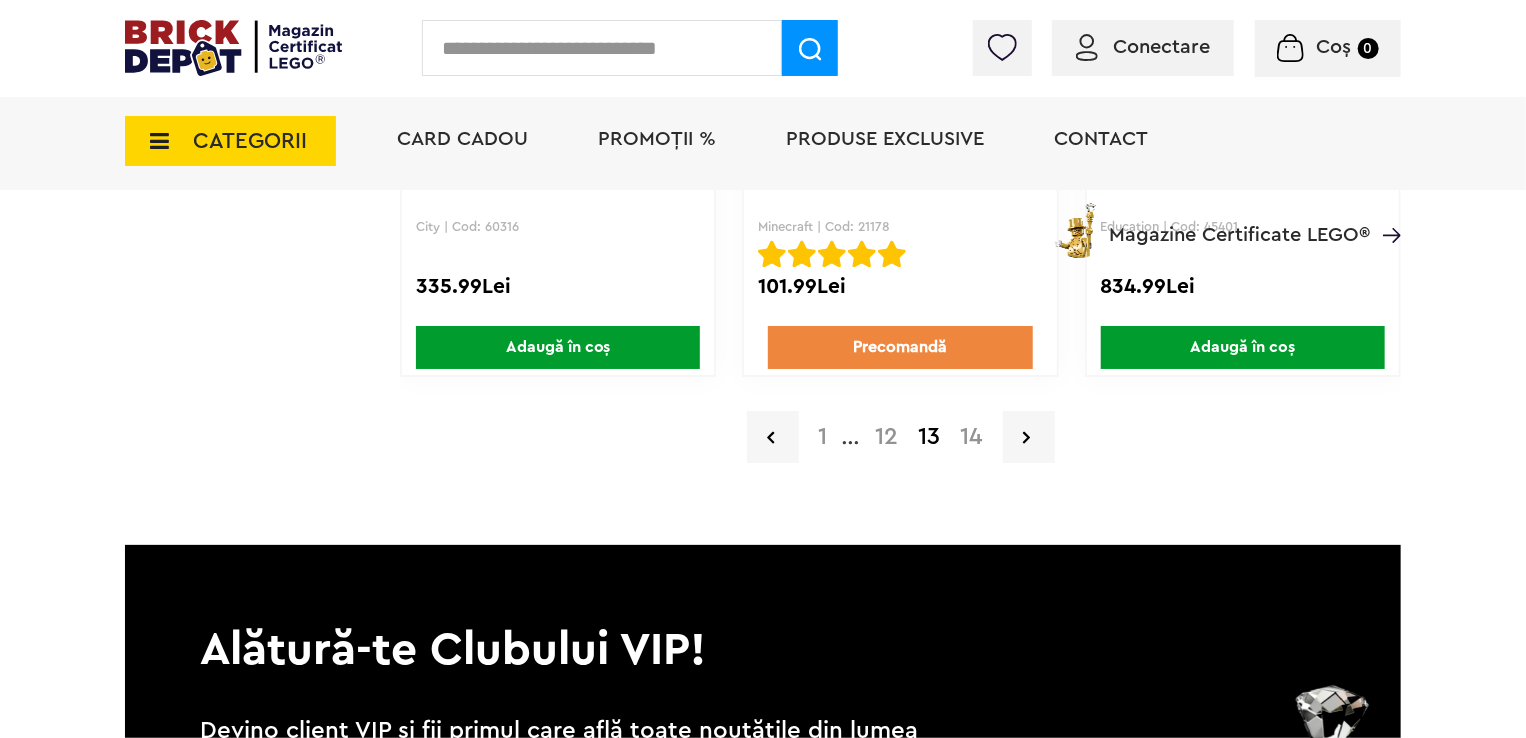 click on "14" at bounding box center [972, 437] 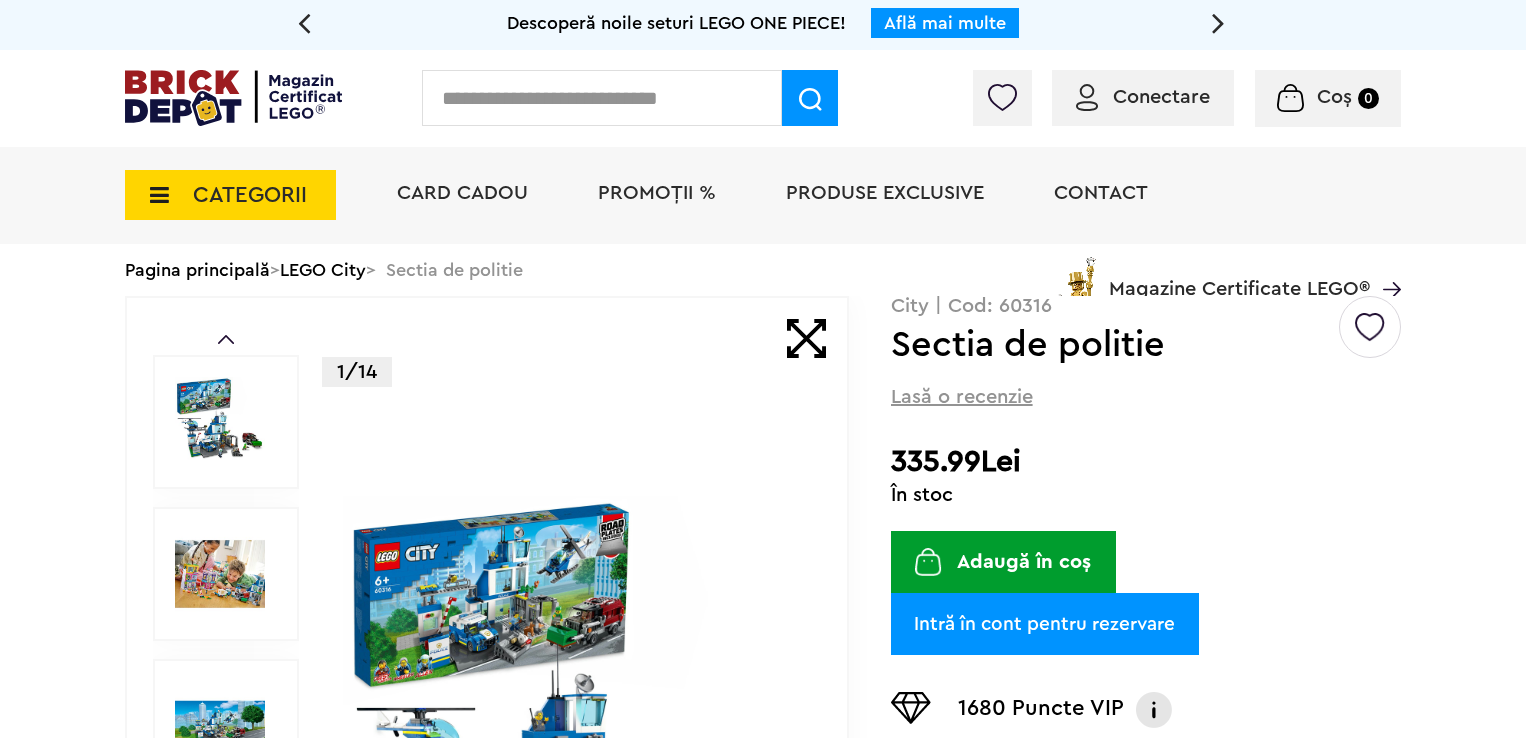 scroll, scrollTop: 0, scrollLeft: 0, axis: both 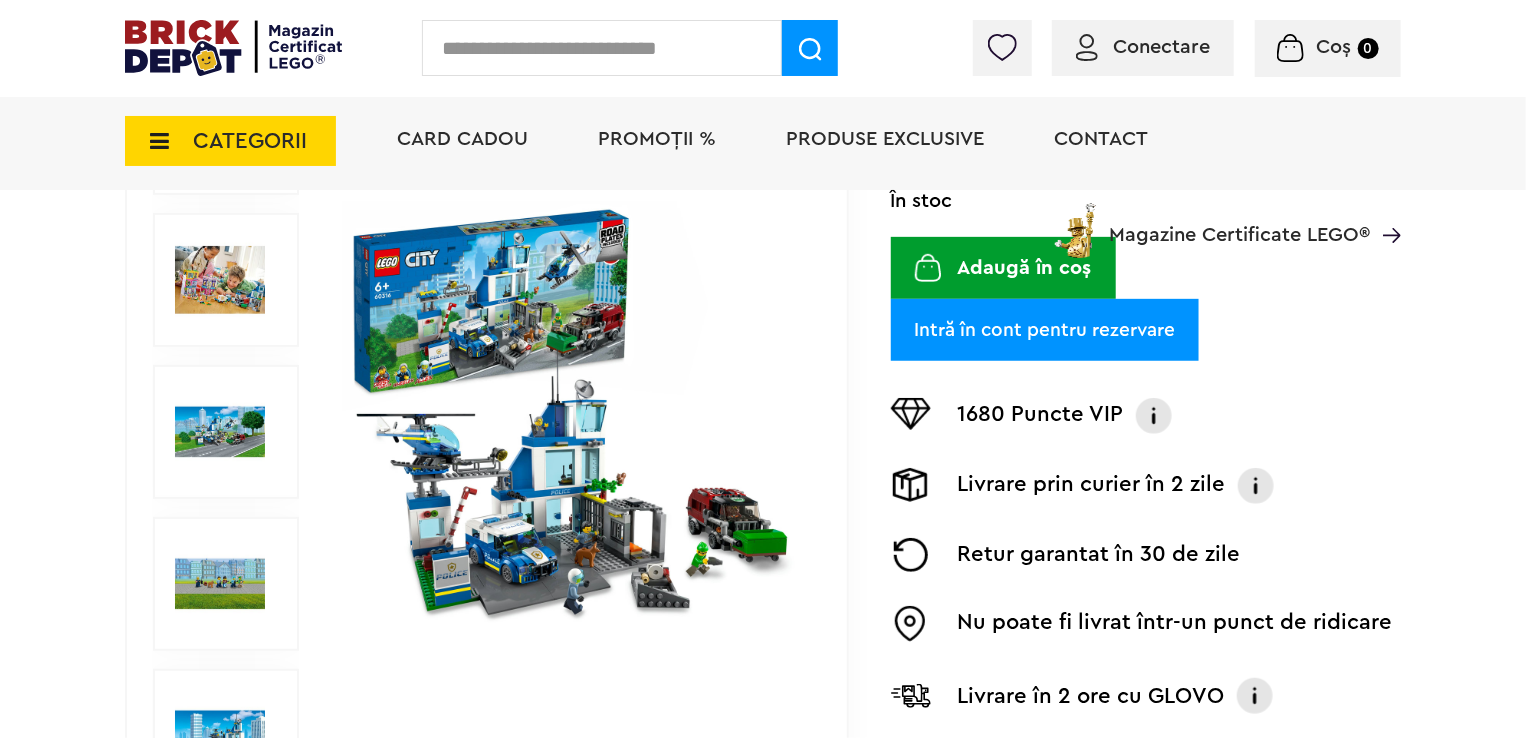 click at bounding box center [573, 432] 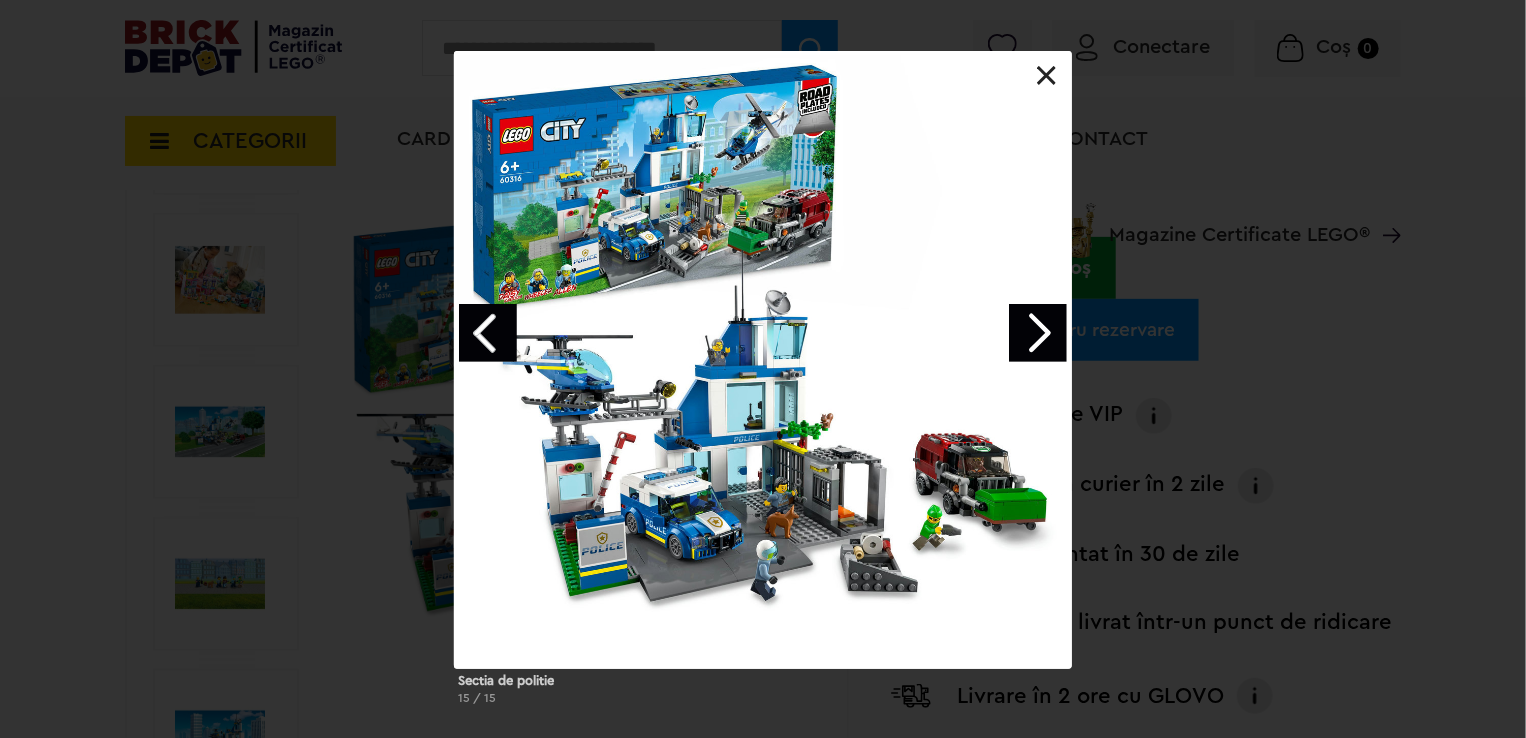 click at bounding box center [763, 360] 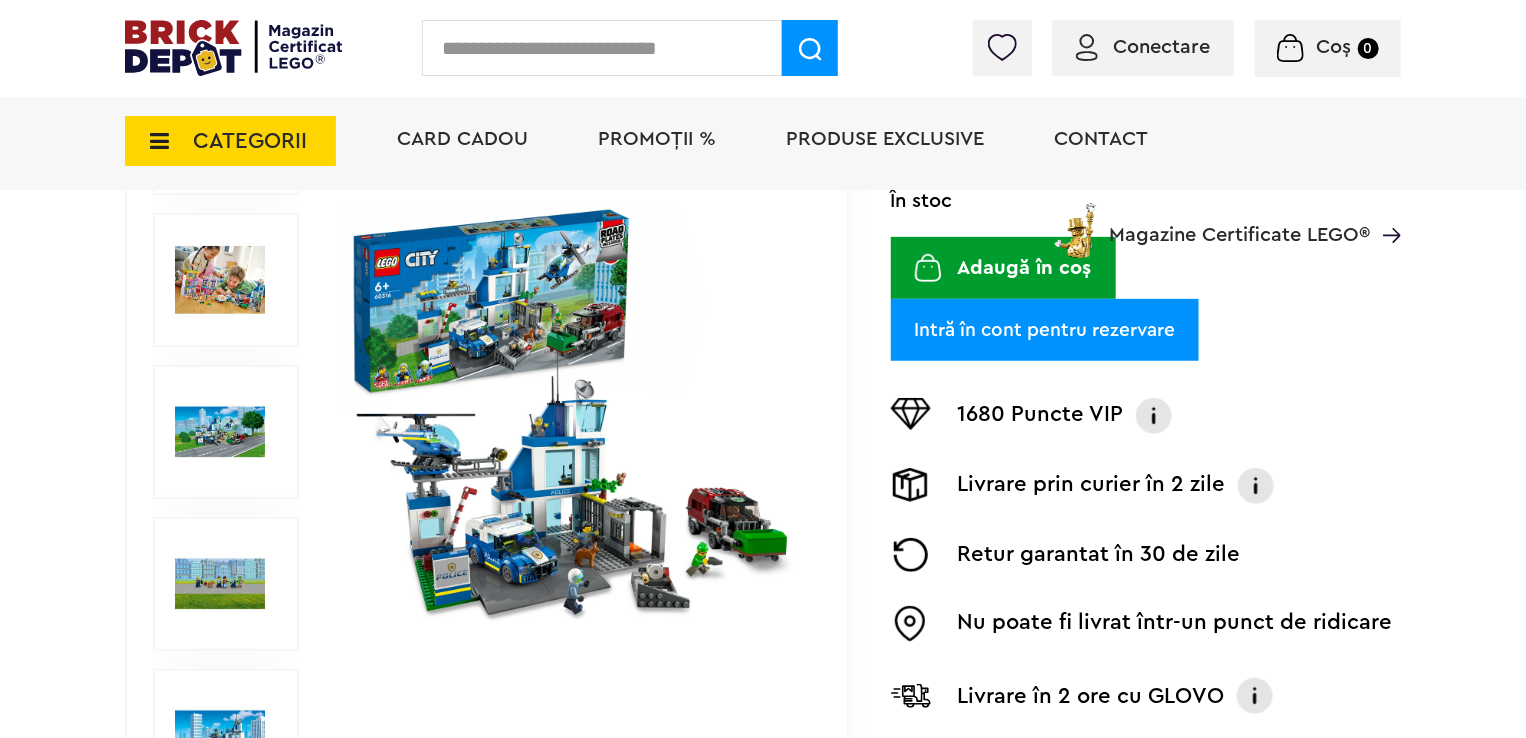 scroll, scrollTop: 0, scrollLeft: 0, axis: both 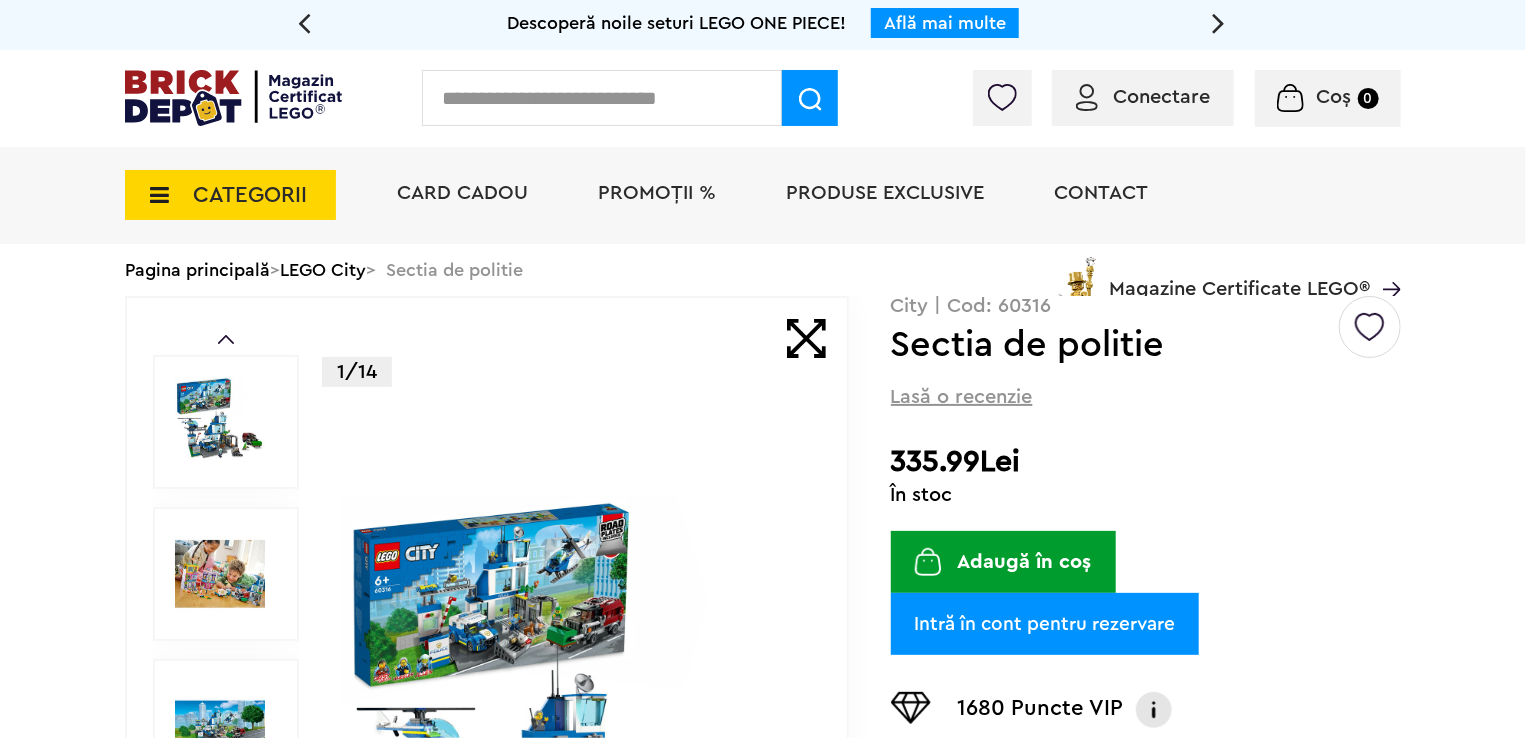 click at bounding box center (602, 98) 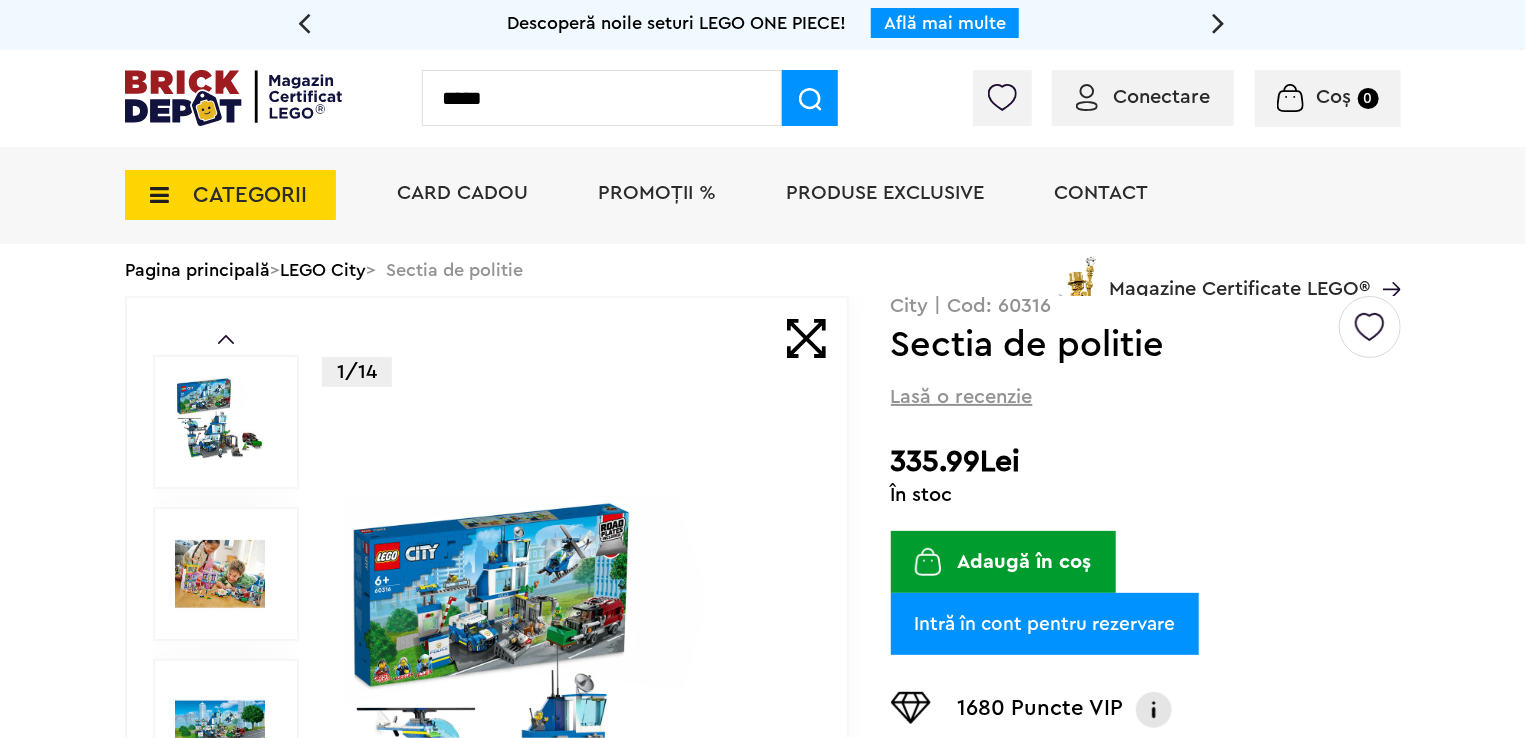 type on "*****" 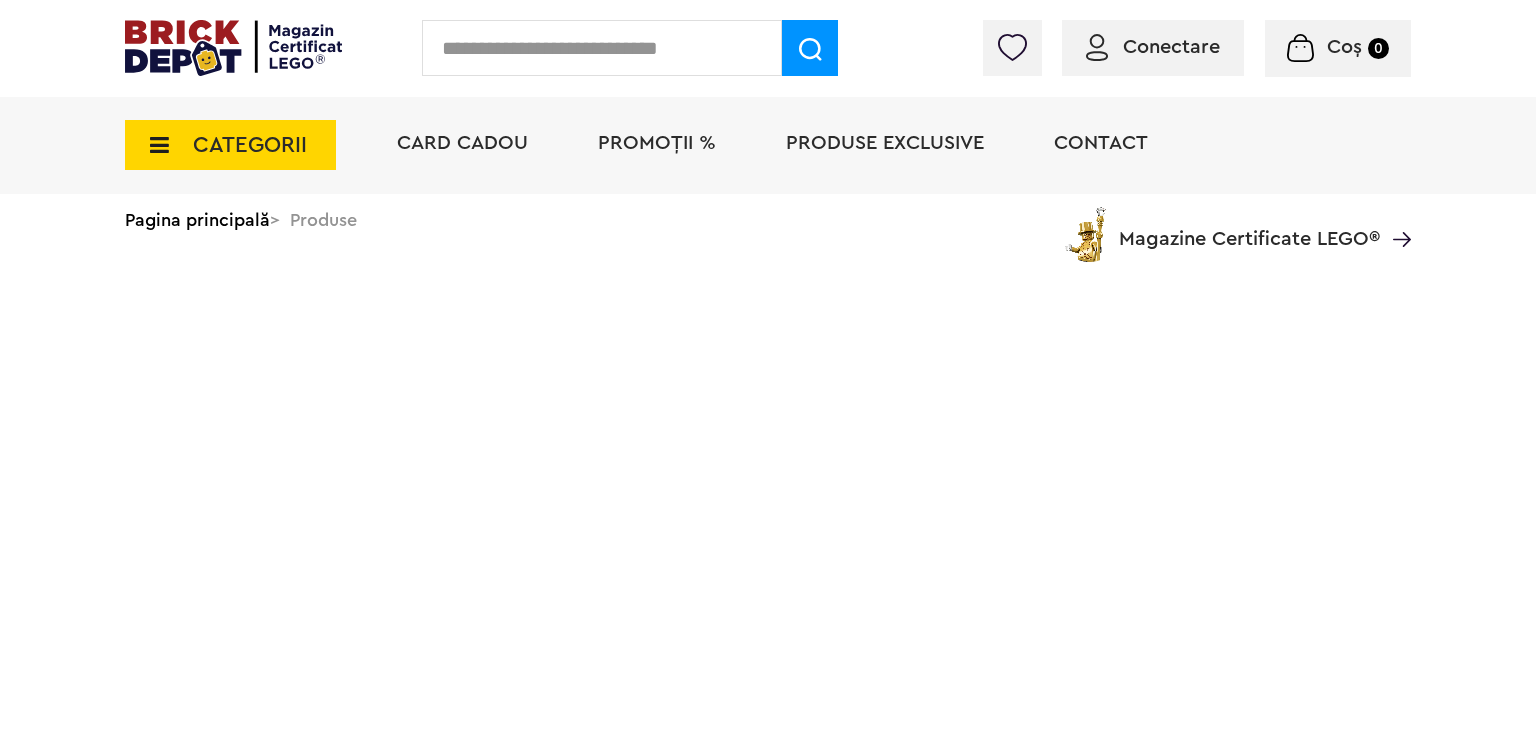 scroll, scrollTop: 0, scrollLeft: 0, axis: both 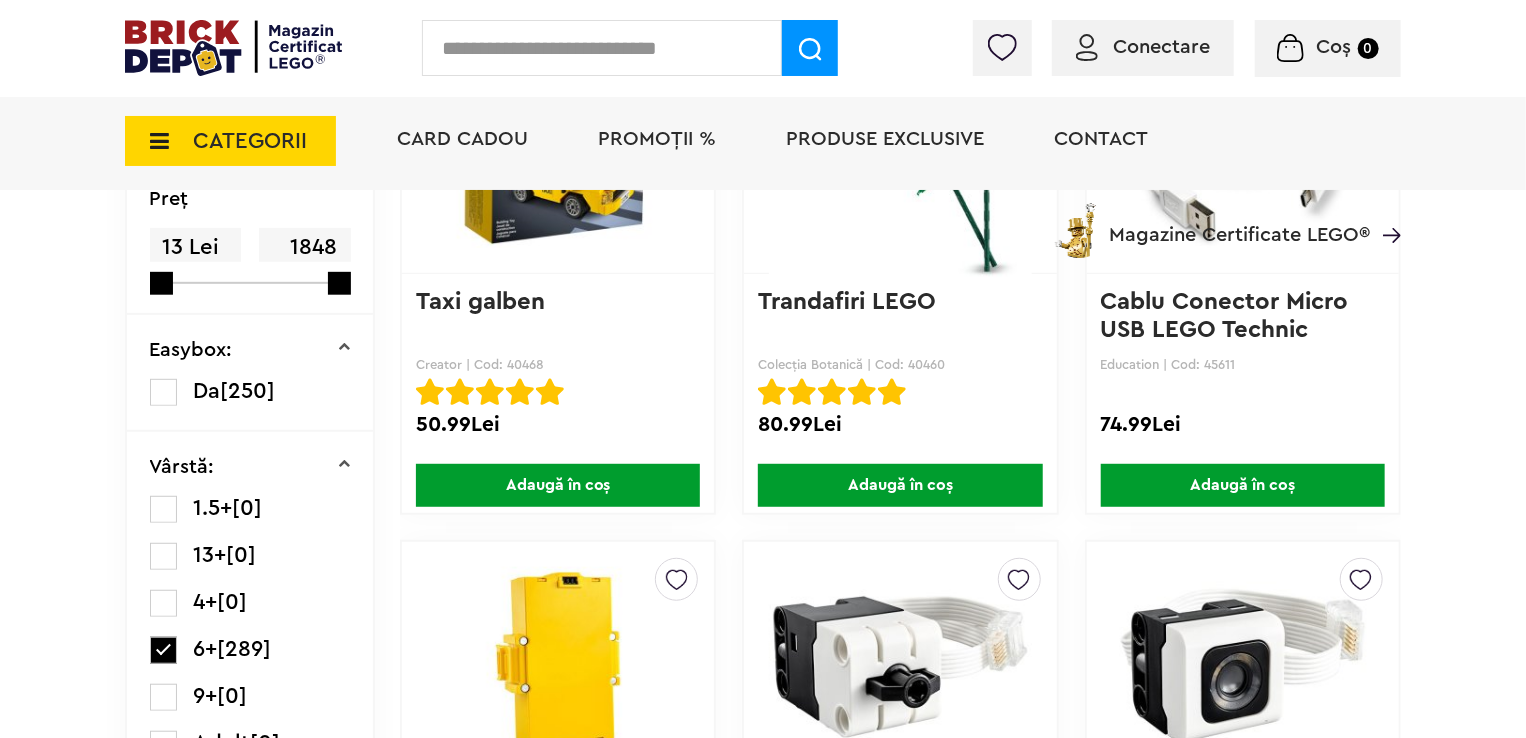 click at bounding box center (163, 650) 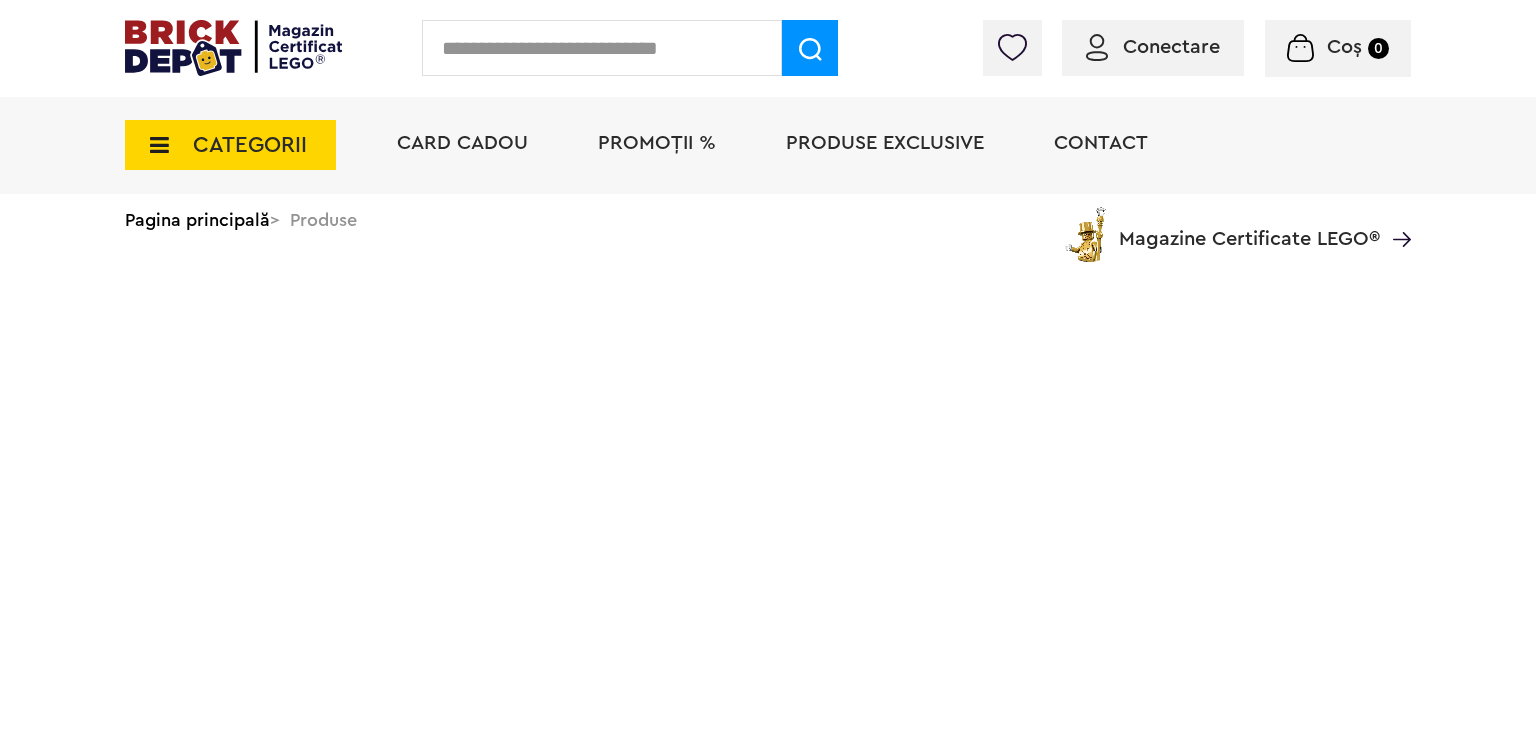 scroll, scrollTop: 0, scrollLeft: 0, axis: both 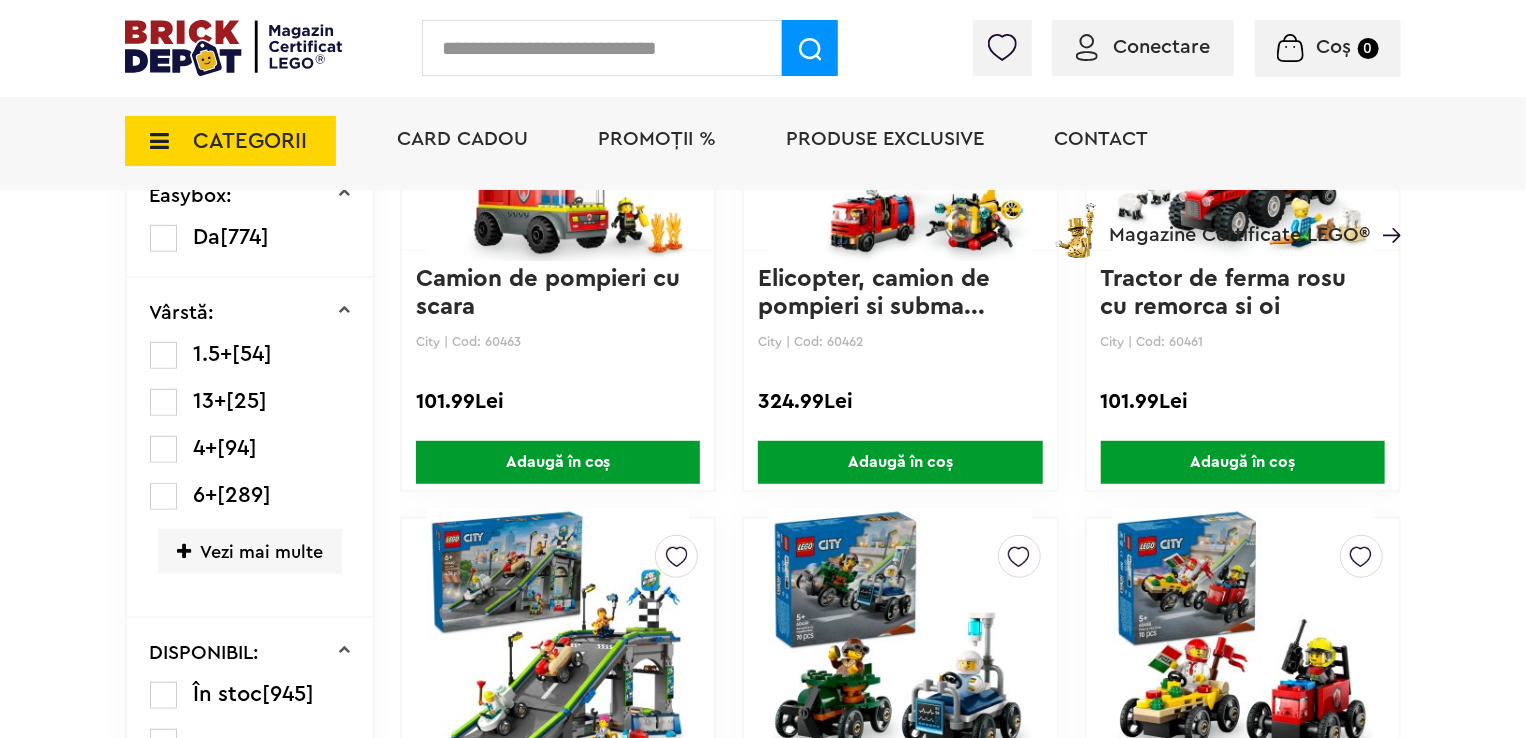 click at bounding box center [163, 449] 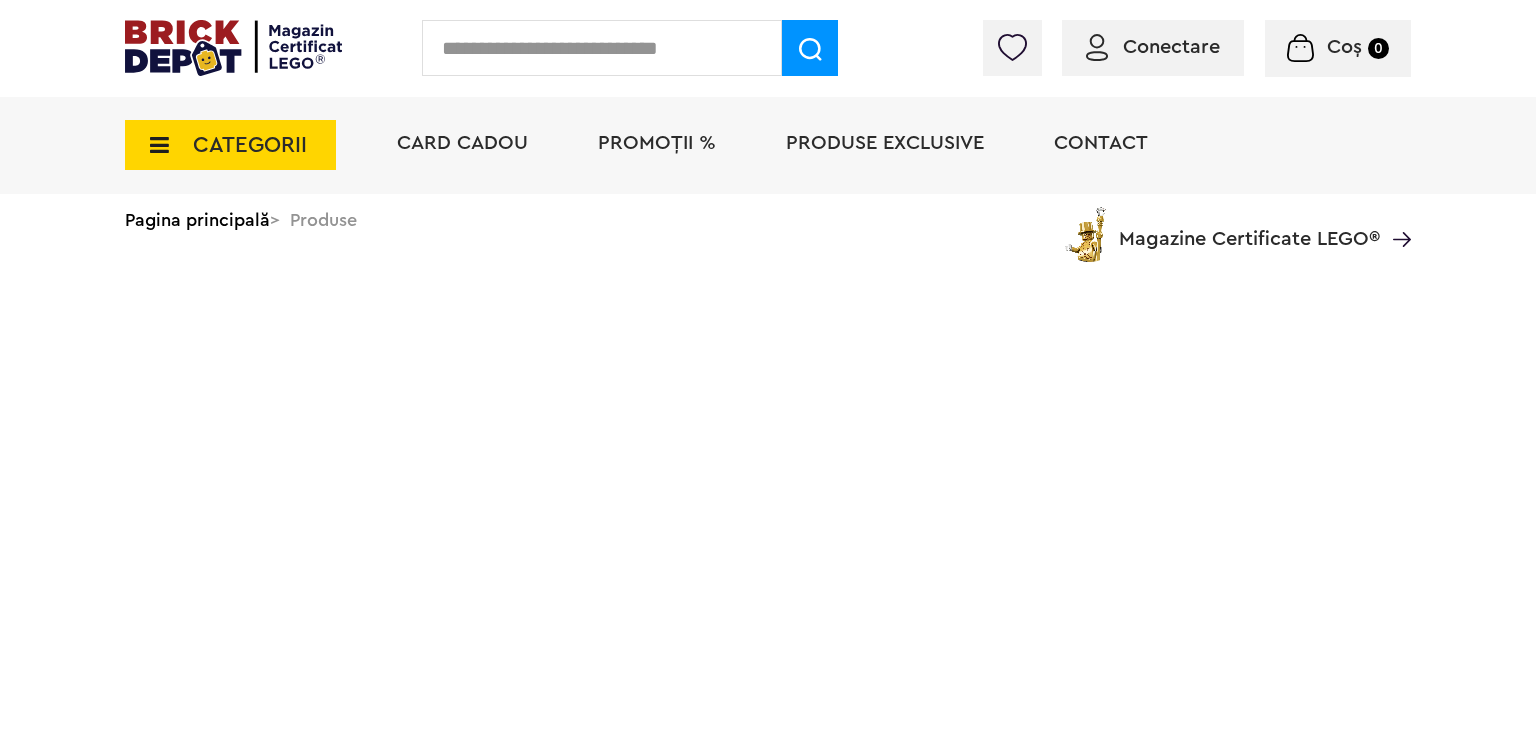 scroll, scrollTop: 0, scrollLeft: 0, axis: both 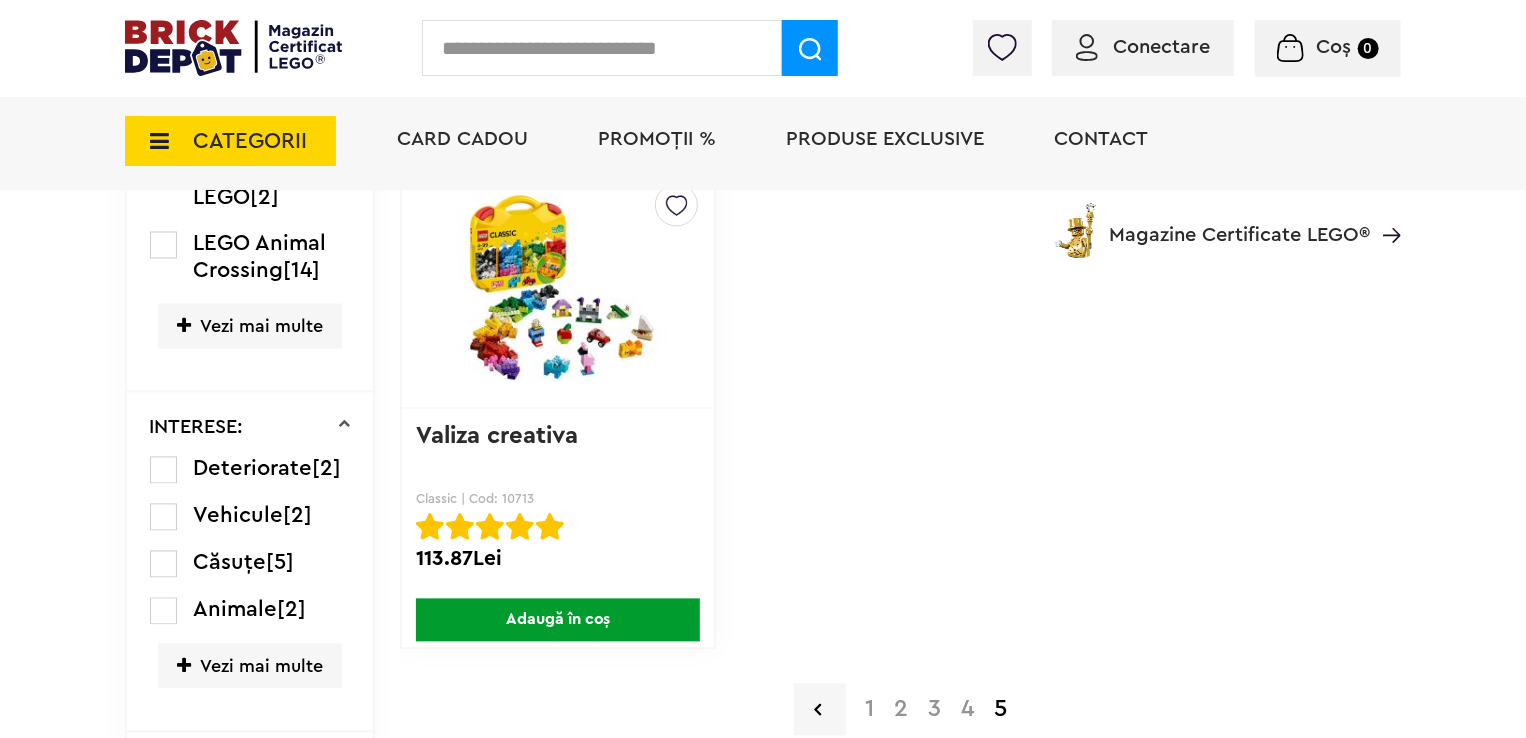 click on "1" at bounding box center [870, 710] 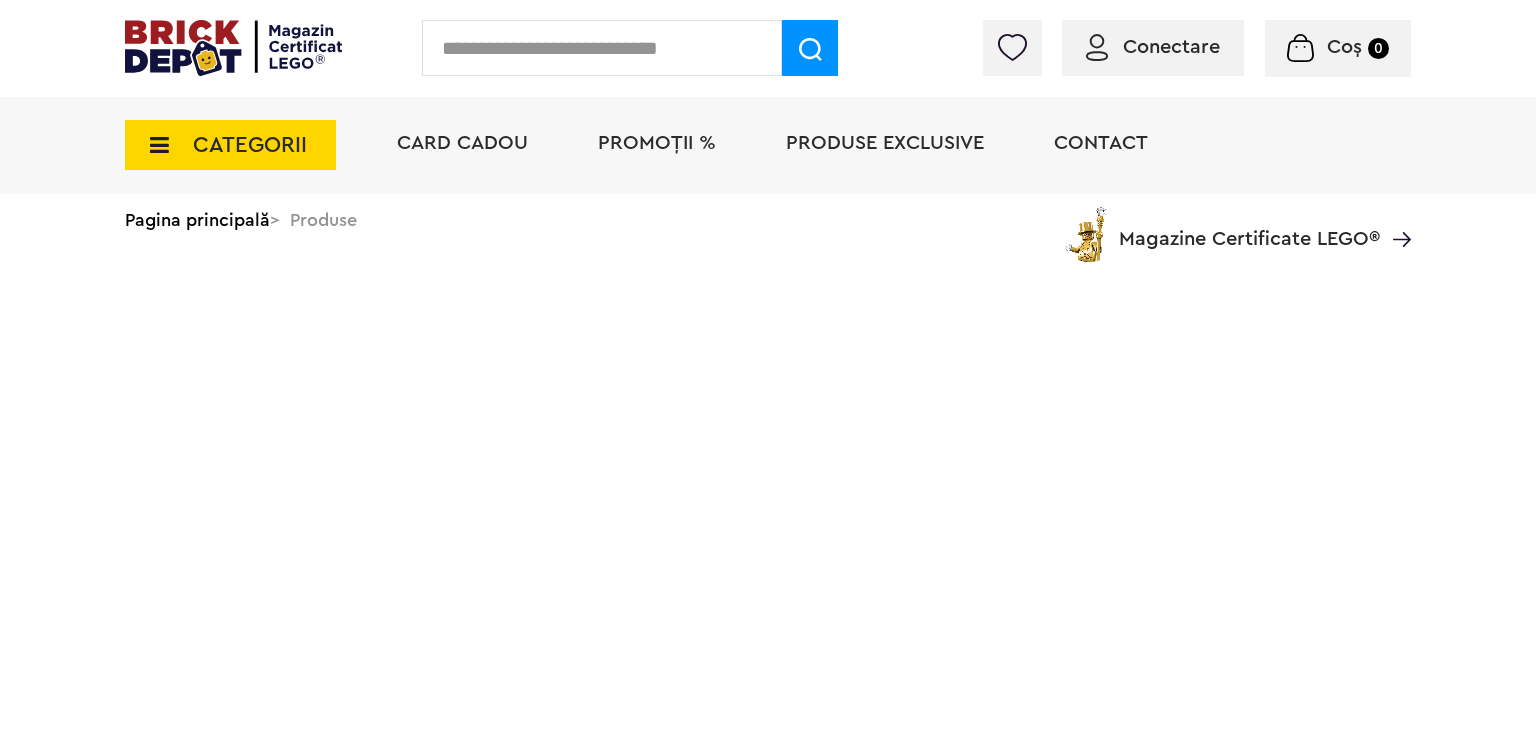scroll, scrollTop: 0, scrollLeft: 0, axis: both 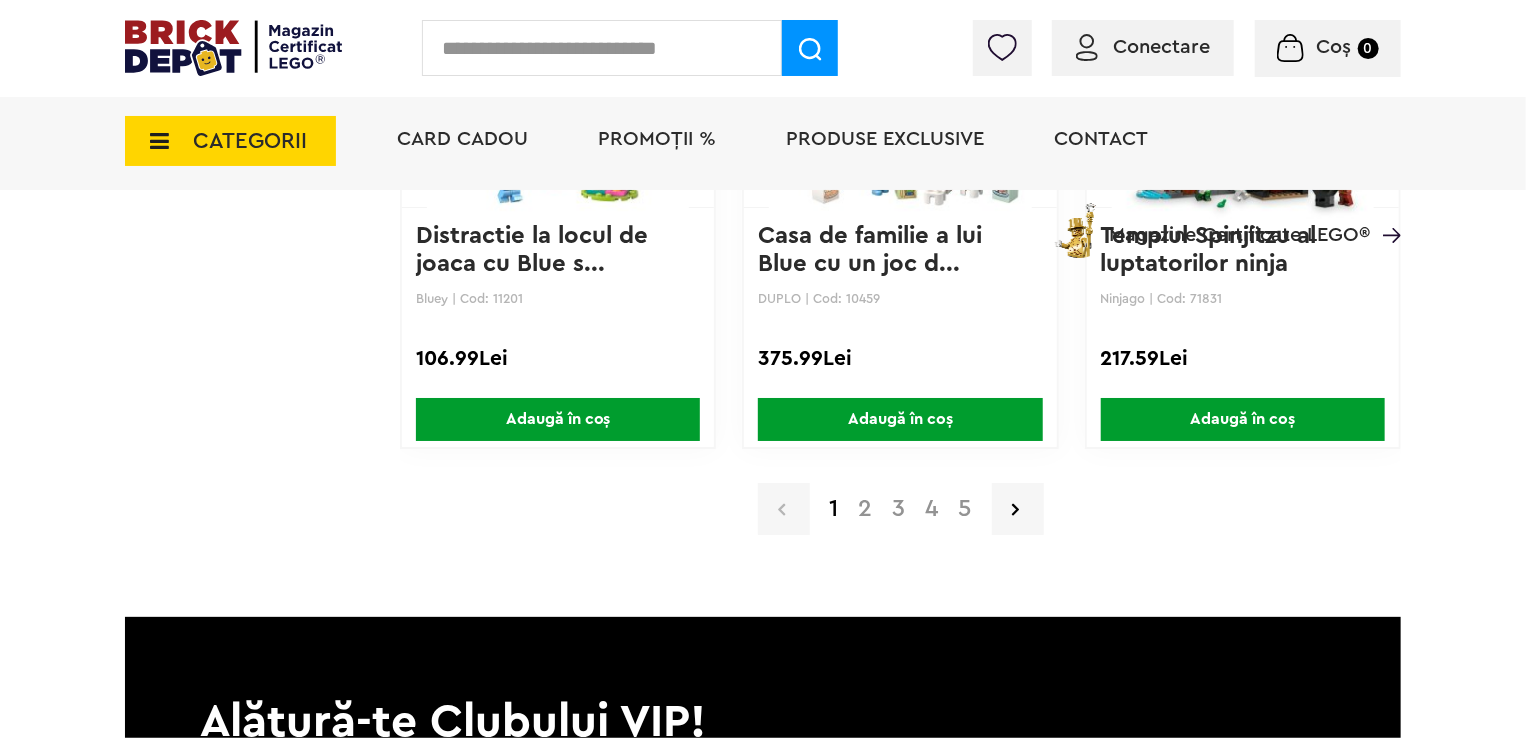 click on "2" at bounding box center [866, 509] 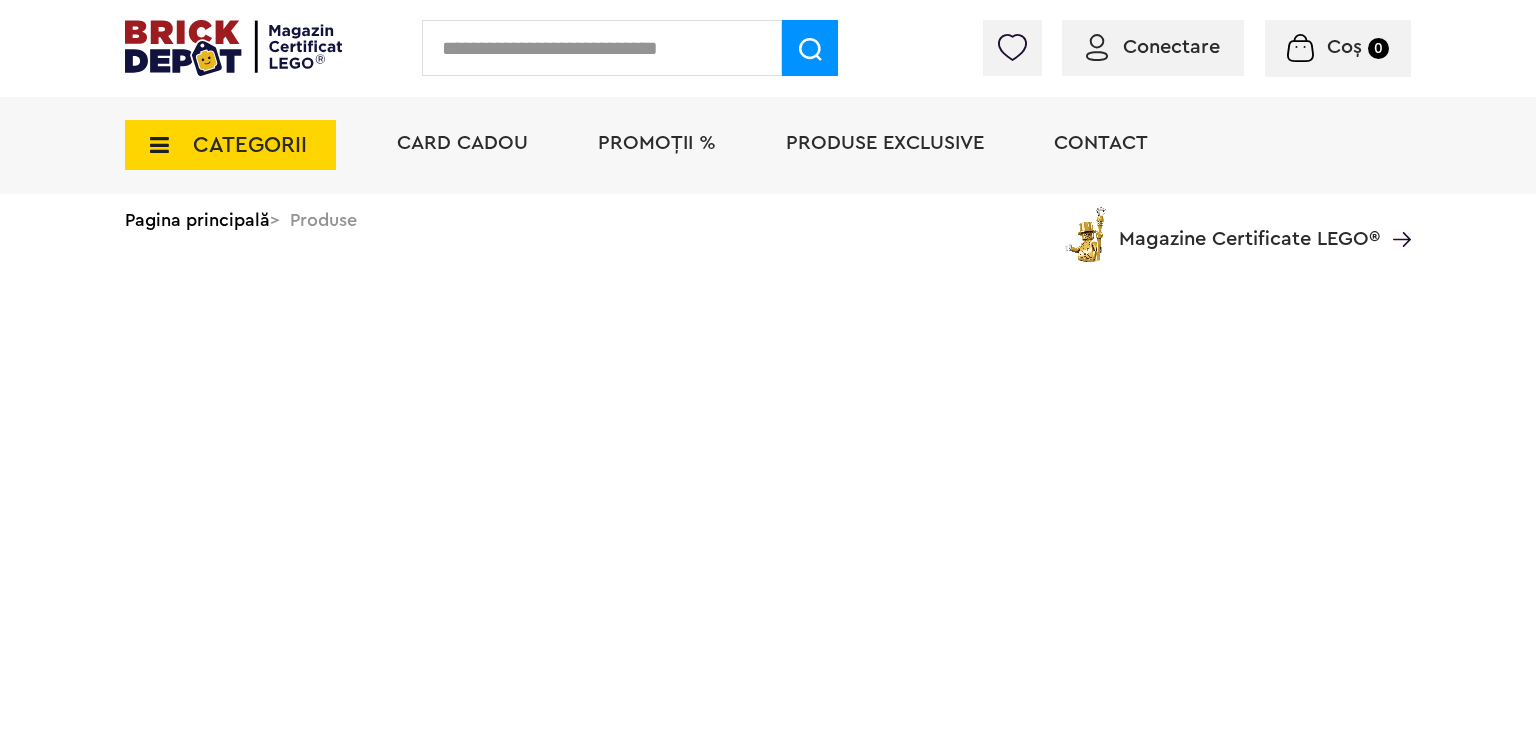 scroll, scrollTop: 0, scrollLeft: 0, axis: both 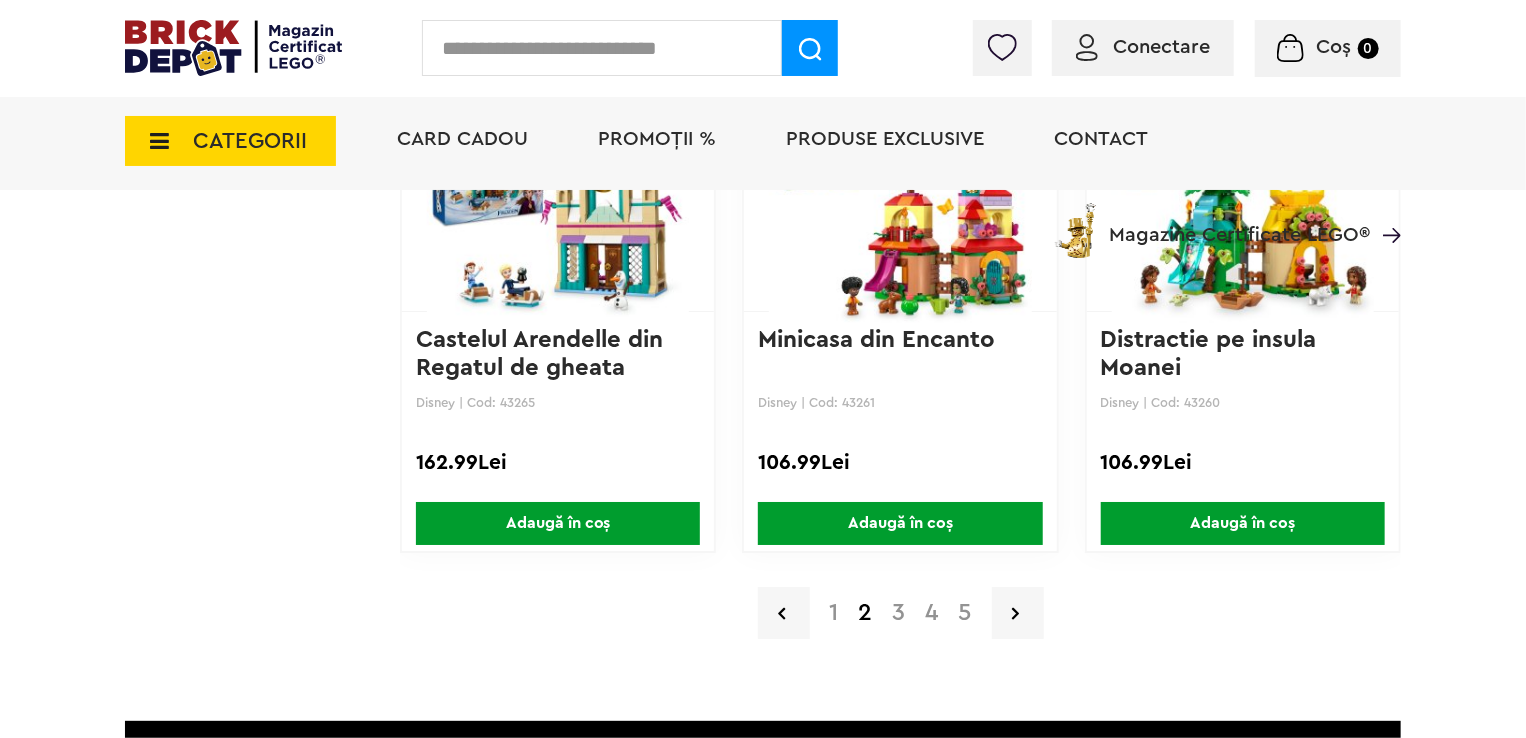 click on "3" at bounding box center [899, 613] 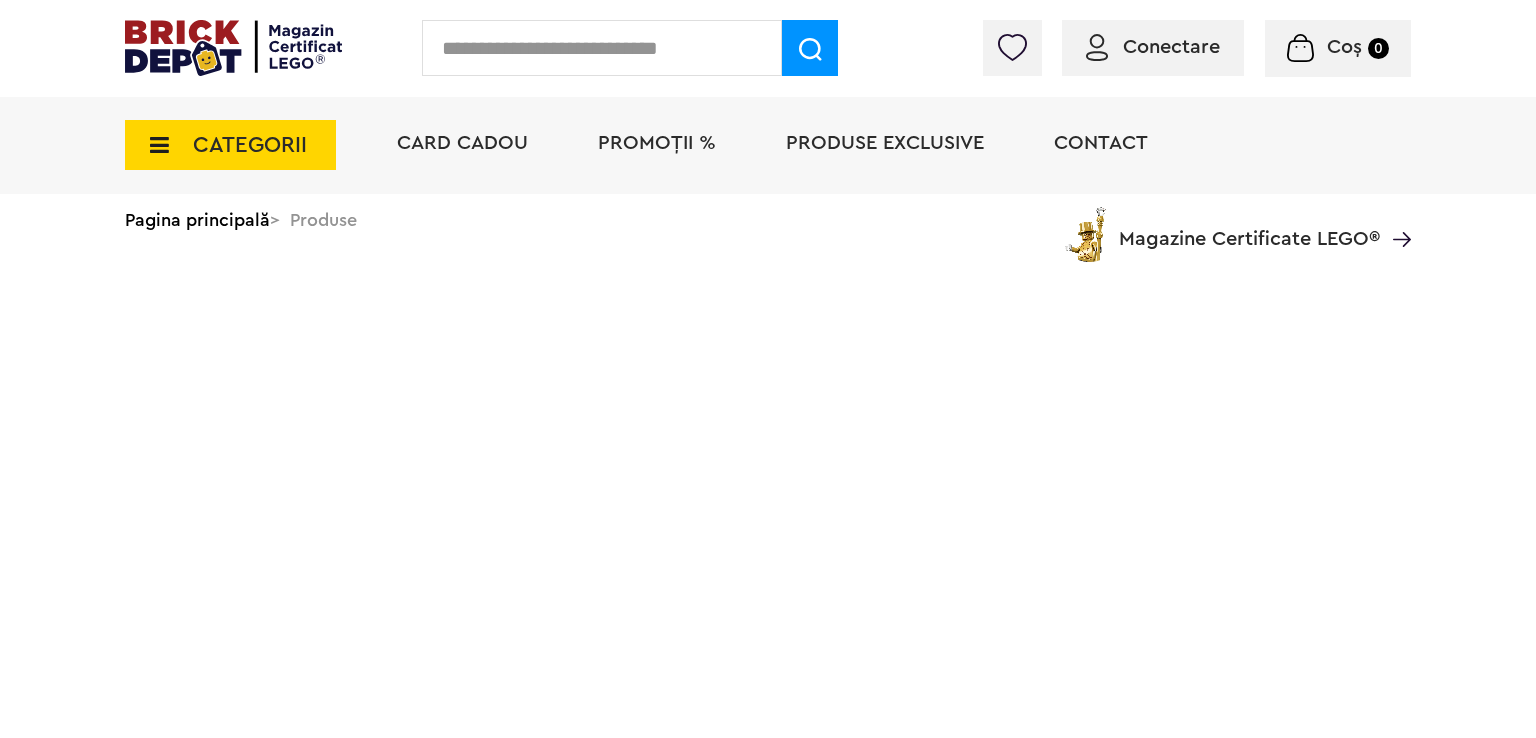 scroll, scrollTop: 0, scrollLeft: 0, axis: both 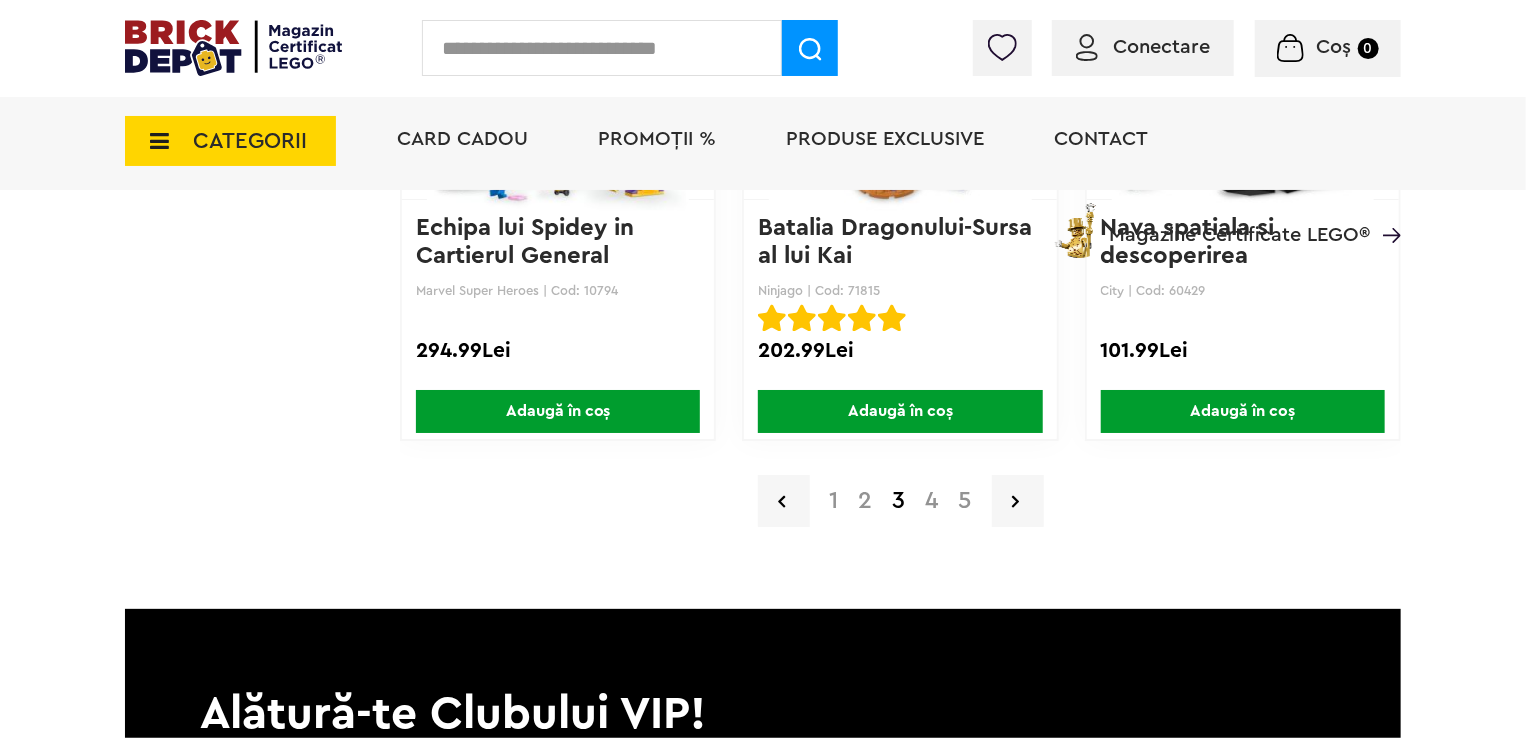 click on "4" at bounding box center (932, 501) 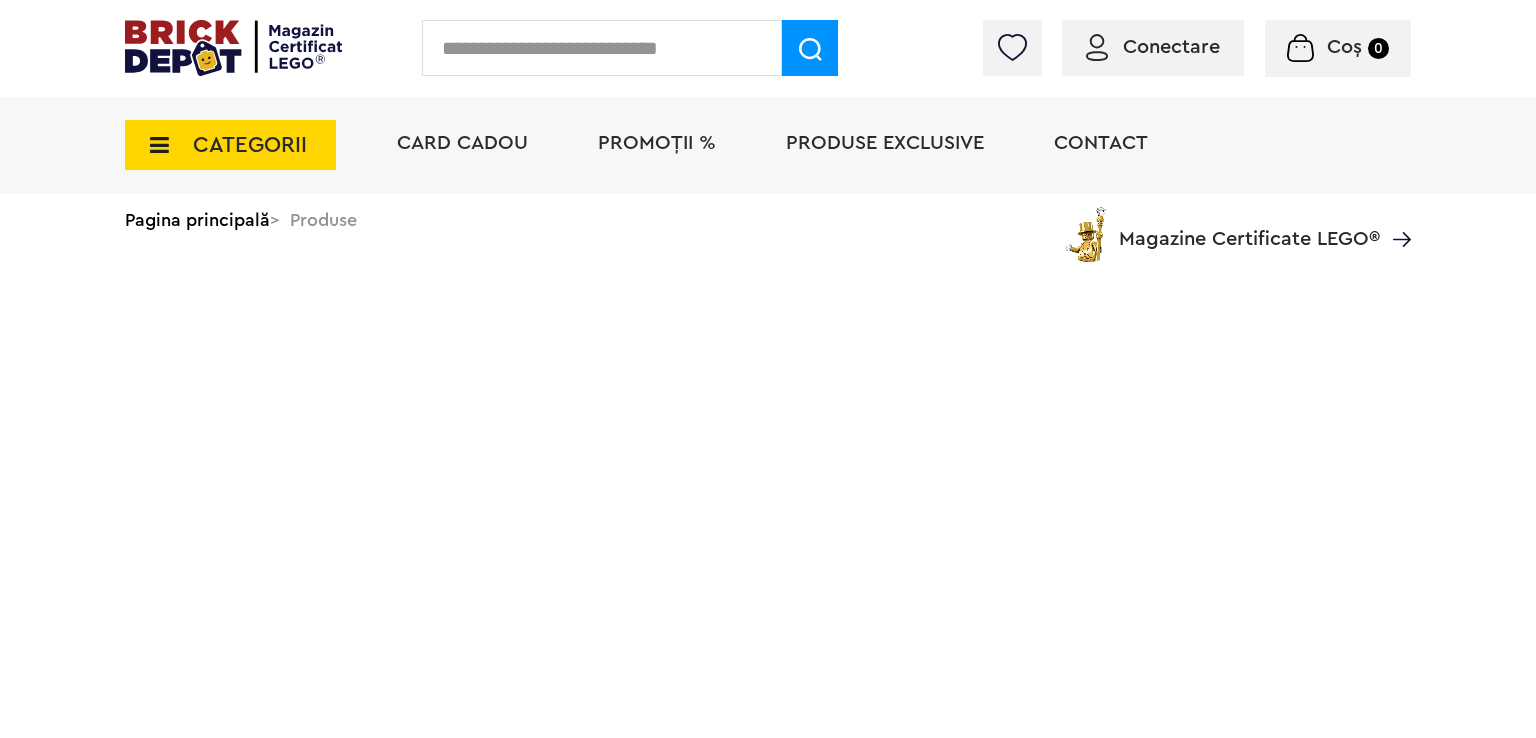 scroll, scrollTop: 0, scrollLeft: 0, axis: both 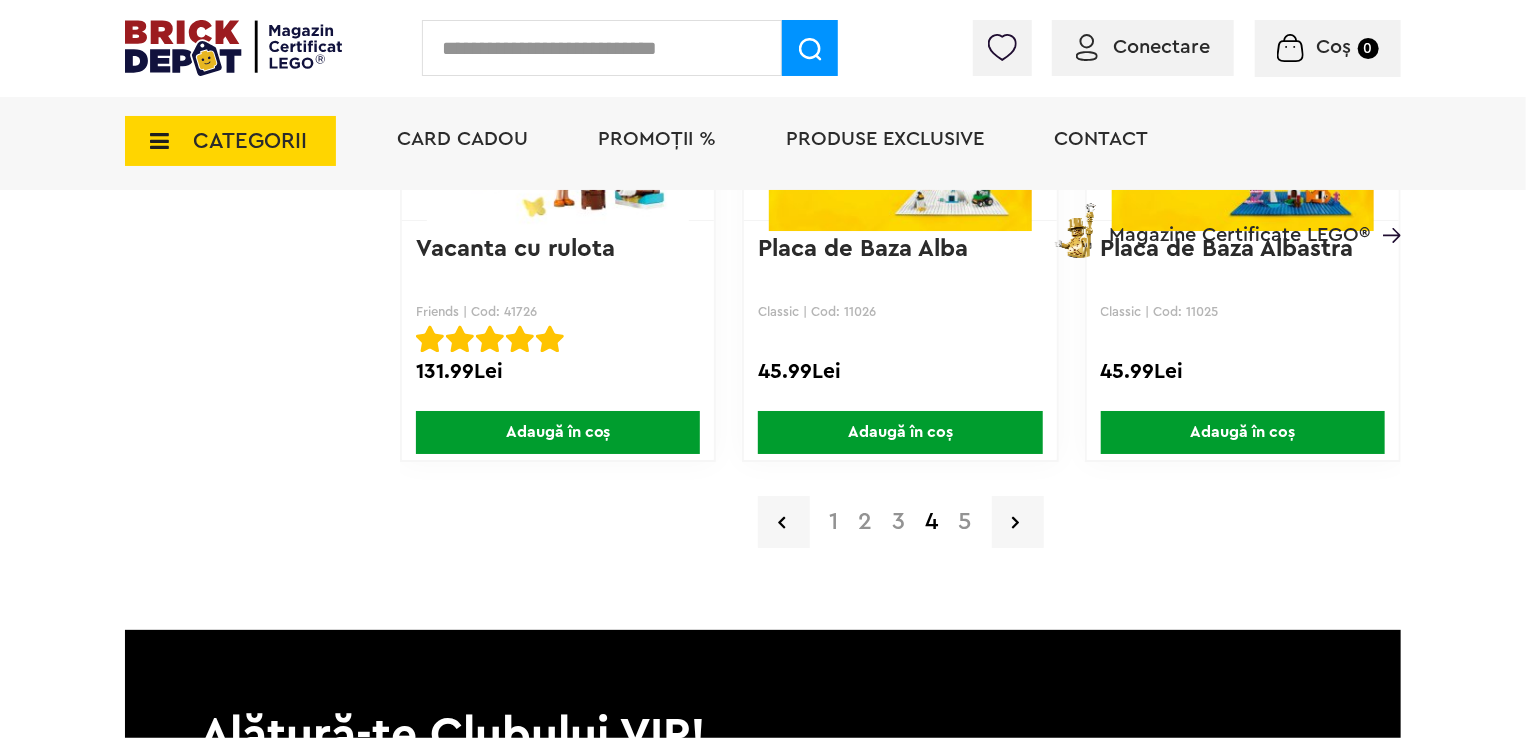 click on "5" at bounding box center [965, 522] 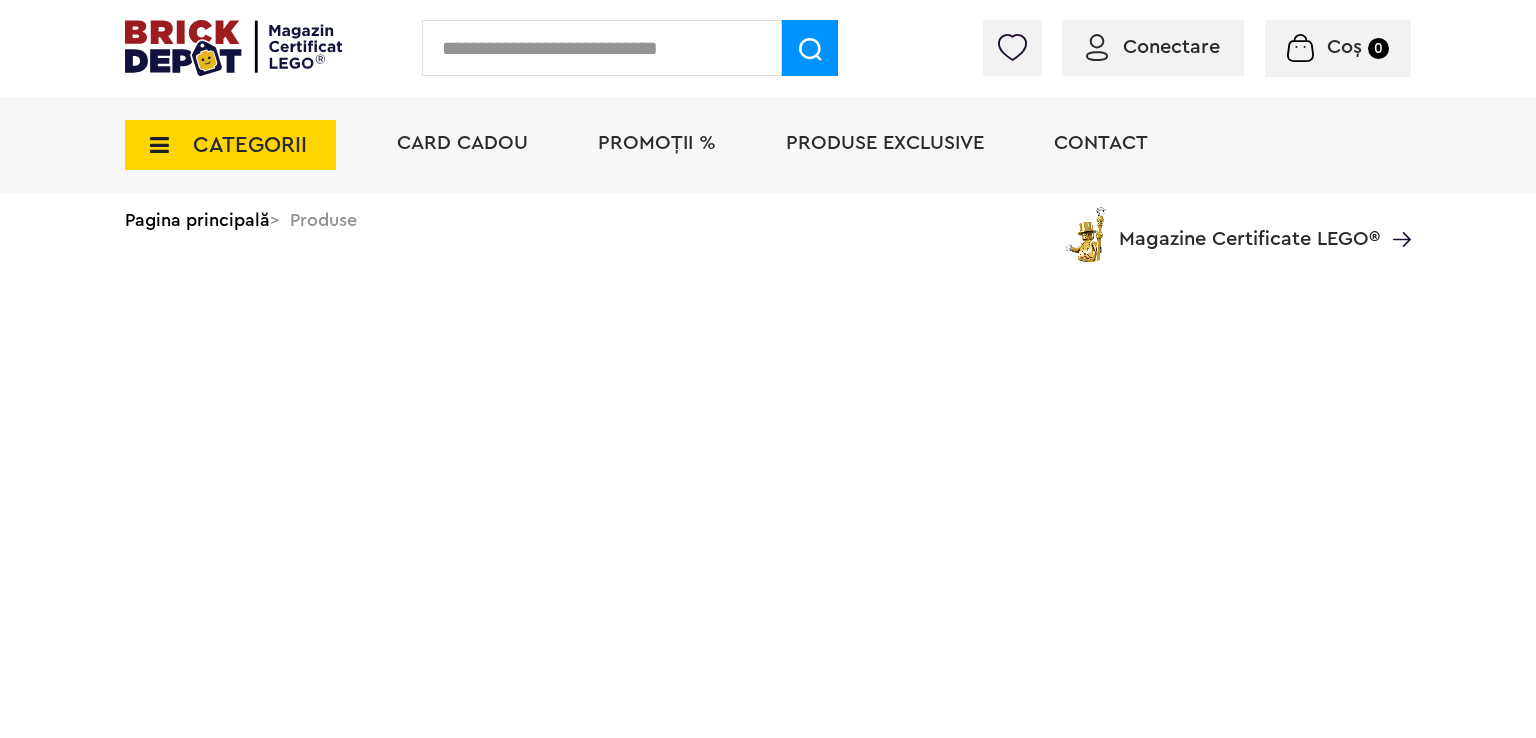 scroll, scrollTop: 0, scrollLeft: 0, axis: both 